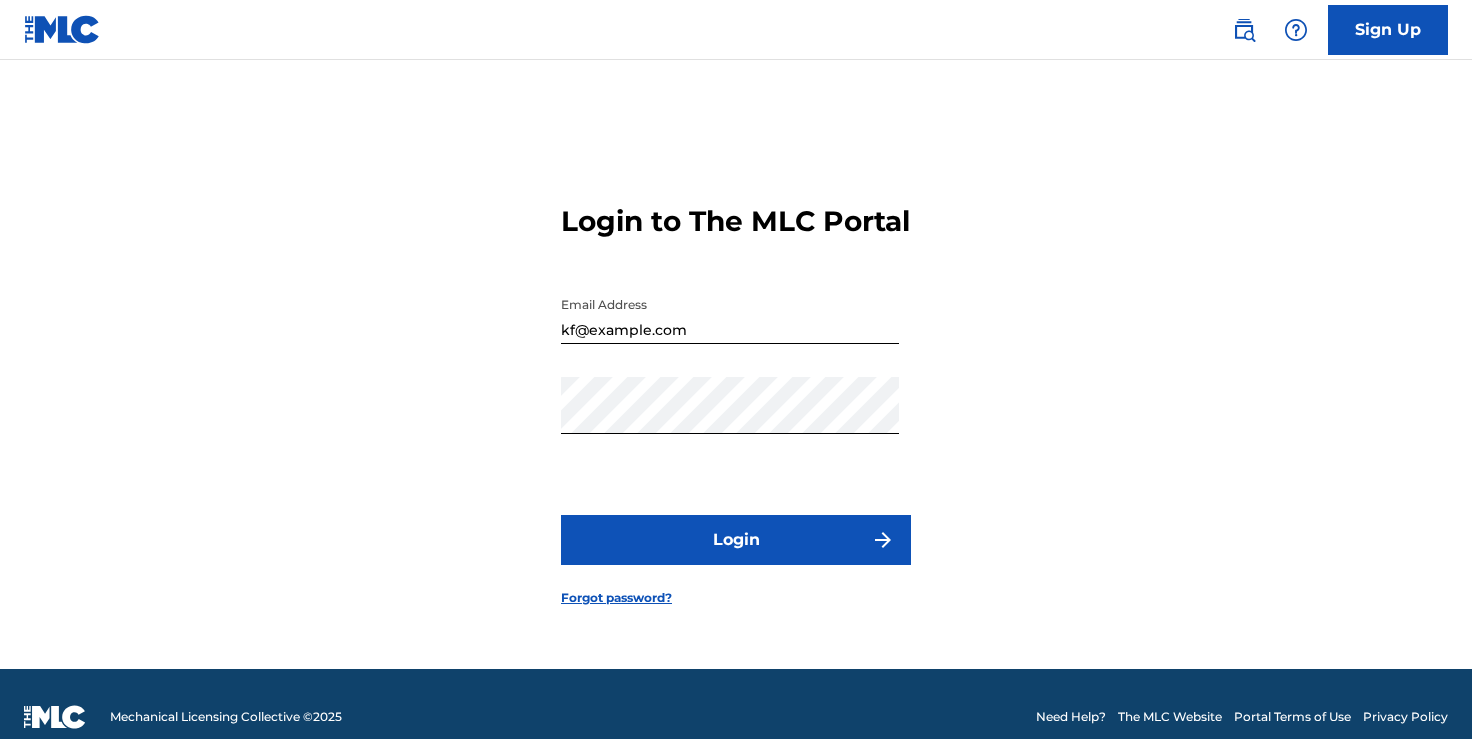 scroll, scrollTop: 0, scrollLeft: 0, axis: both 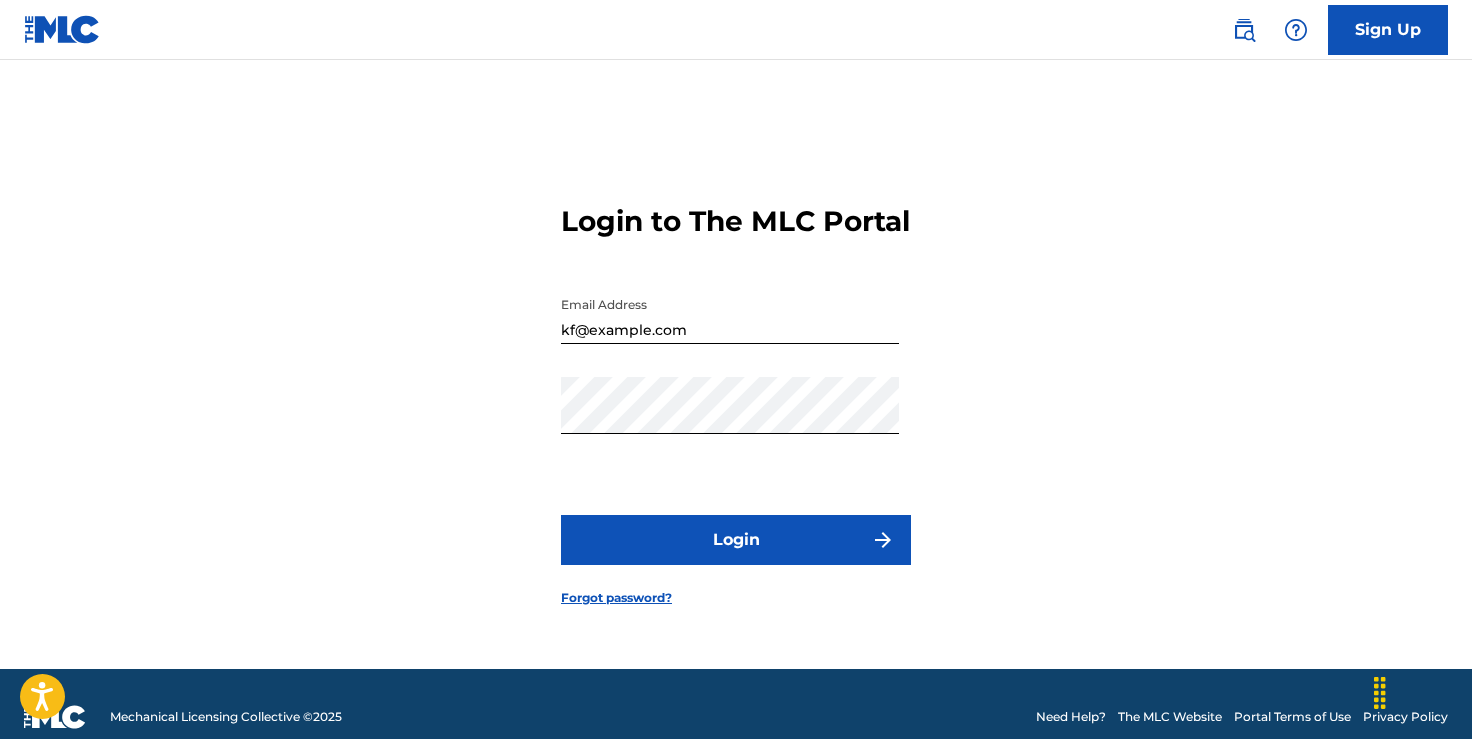 click on "Login" at bounding box center (736, 540) 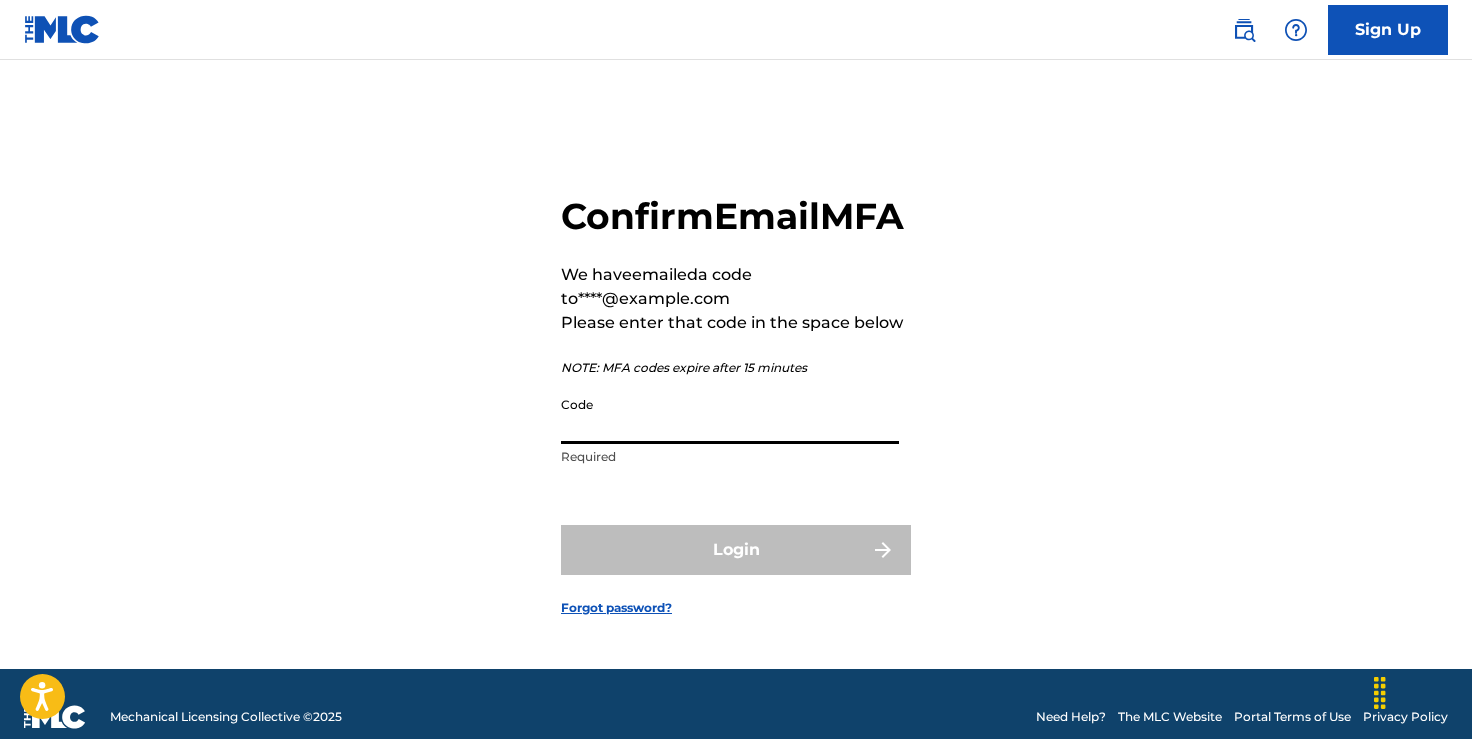click on "Code" at bounding box center [730, 415] 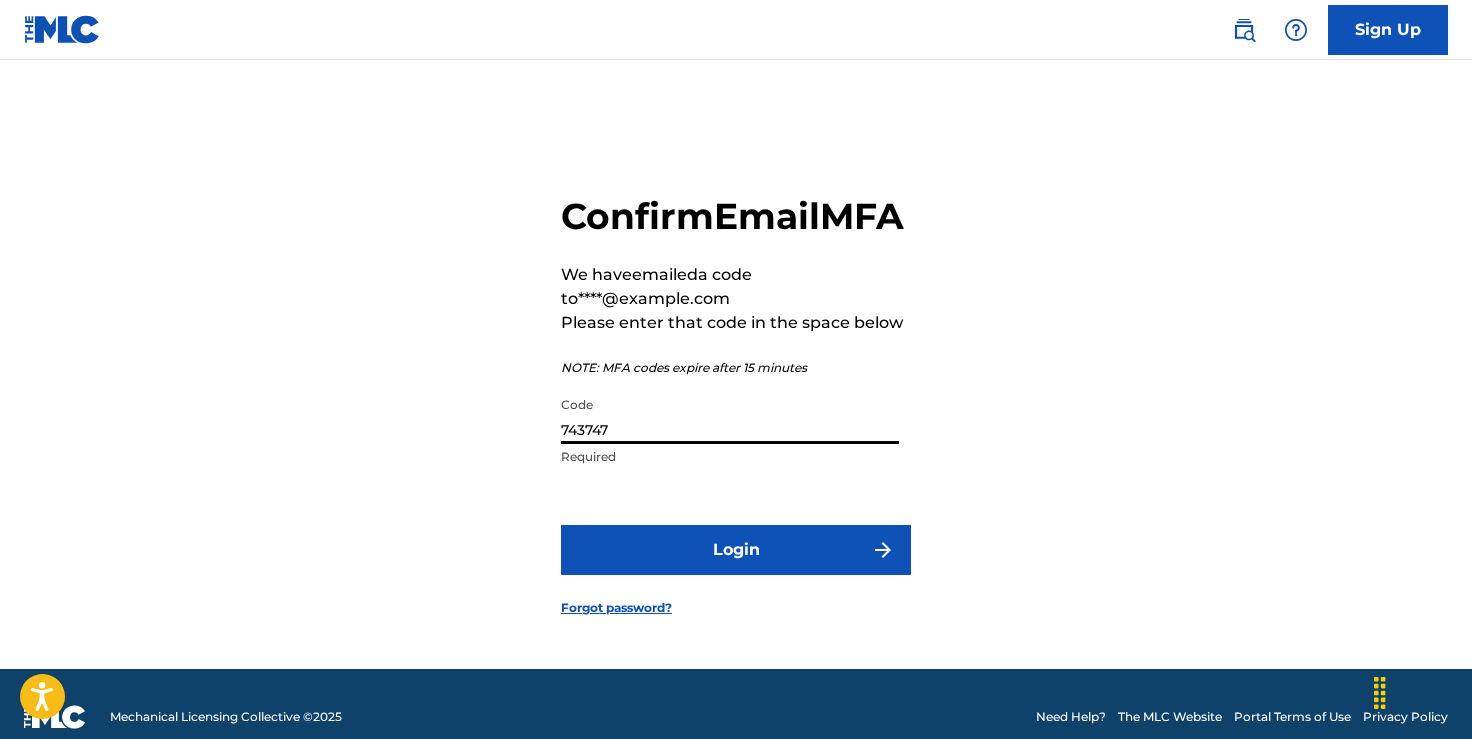 type on "743747" 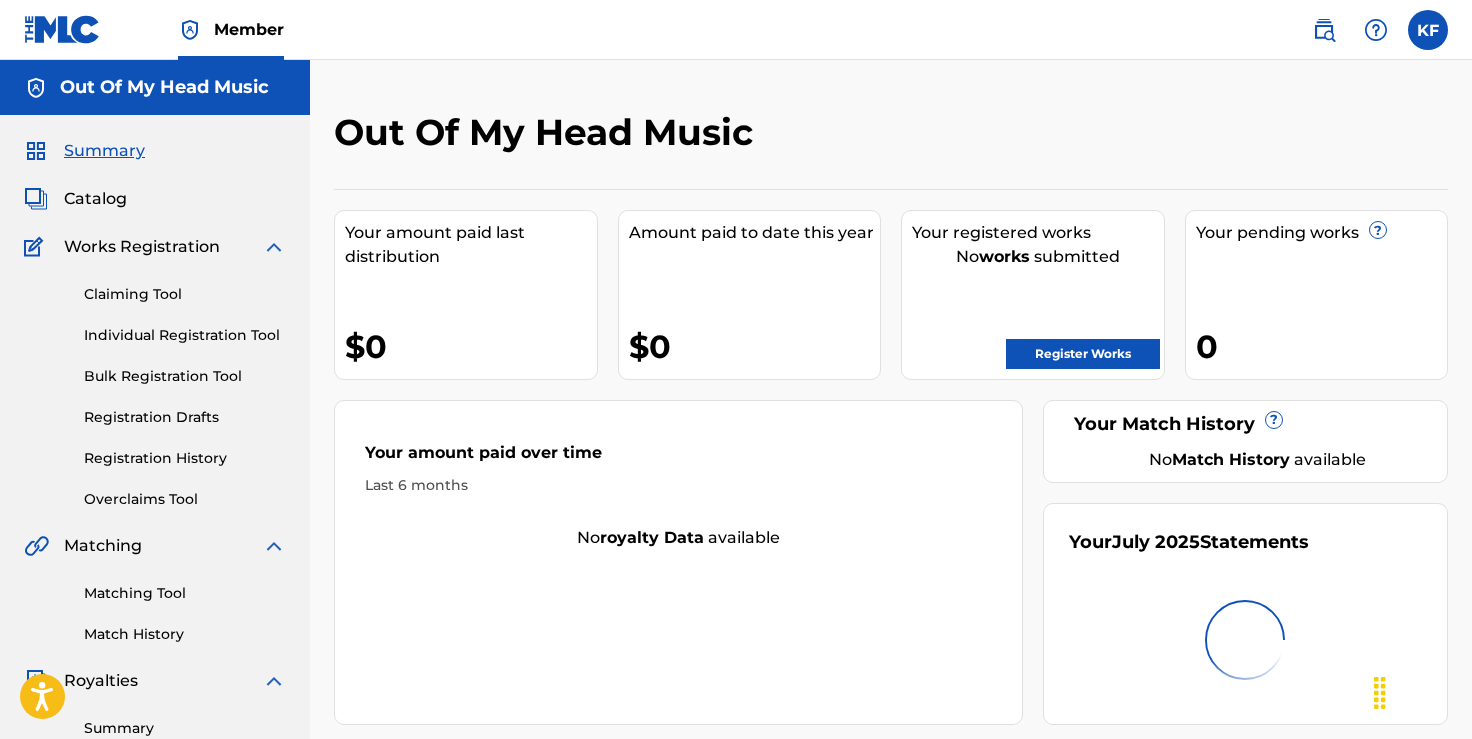 scroll, scrollTop: 0, scrollLeft: 0, axis: both 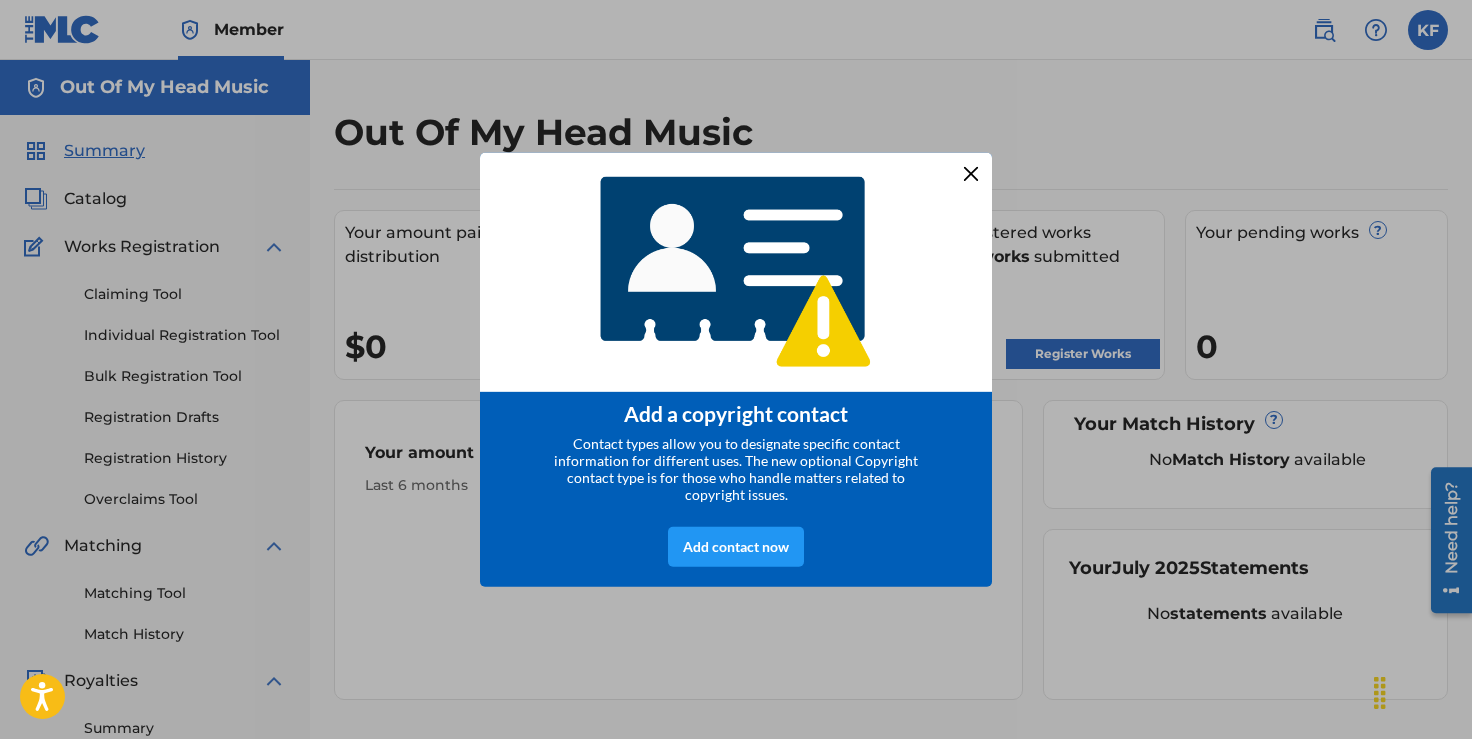 click at bounding box center (971, 173) 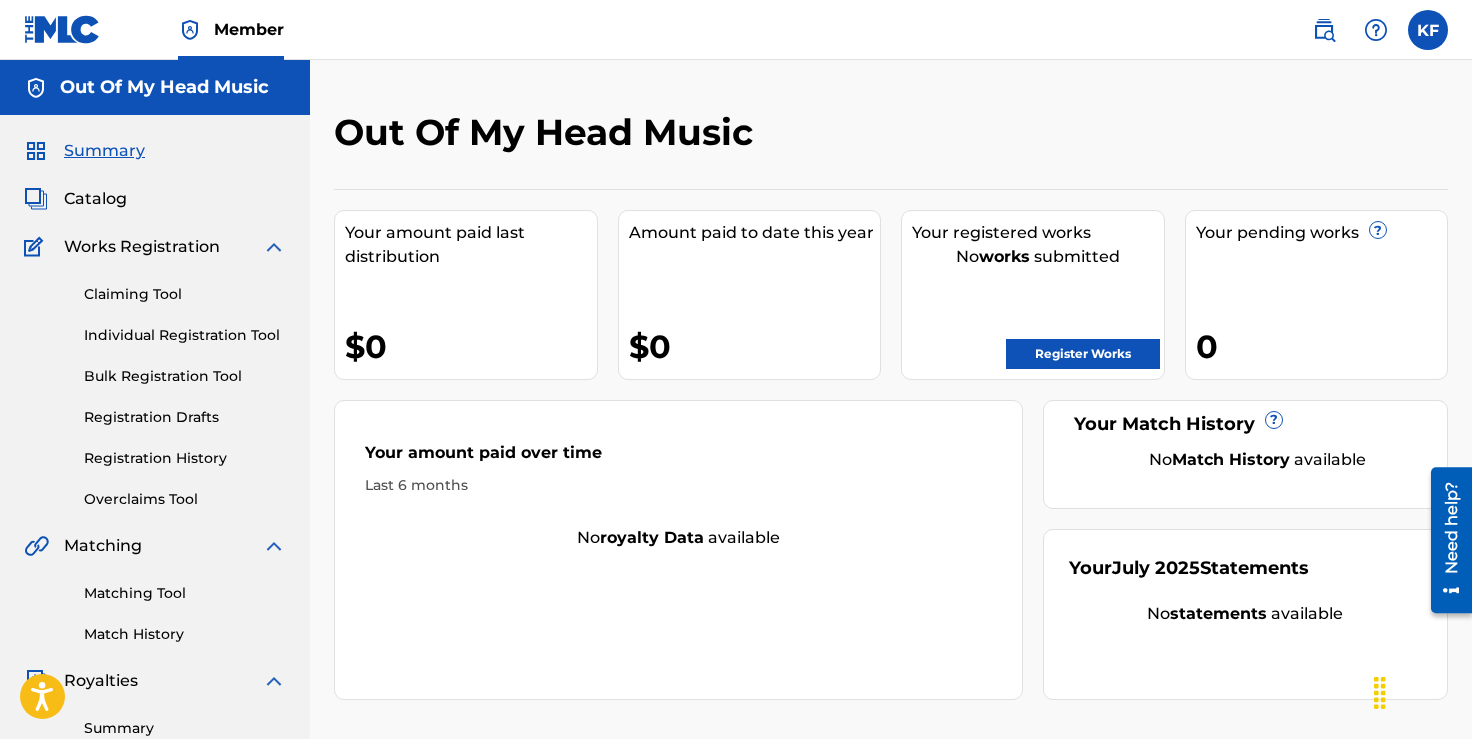 click on "Register Works" at bounding box center [1083, 354] 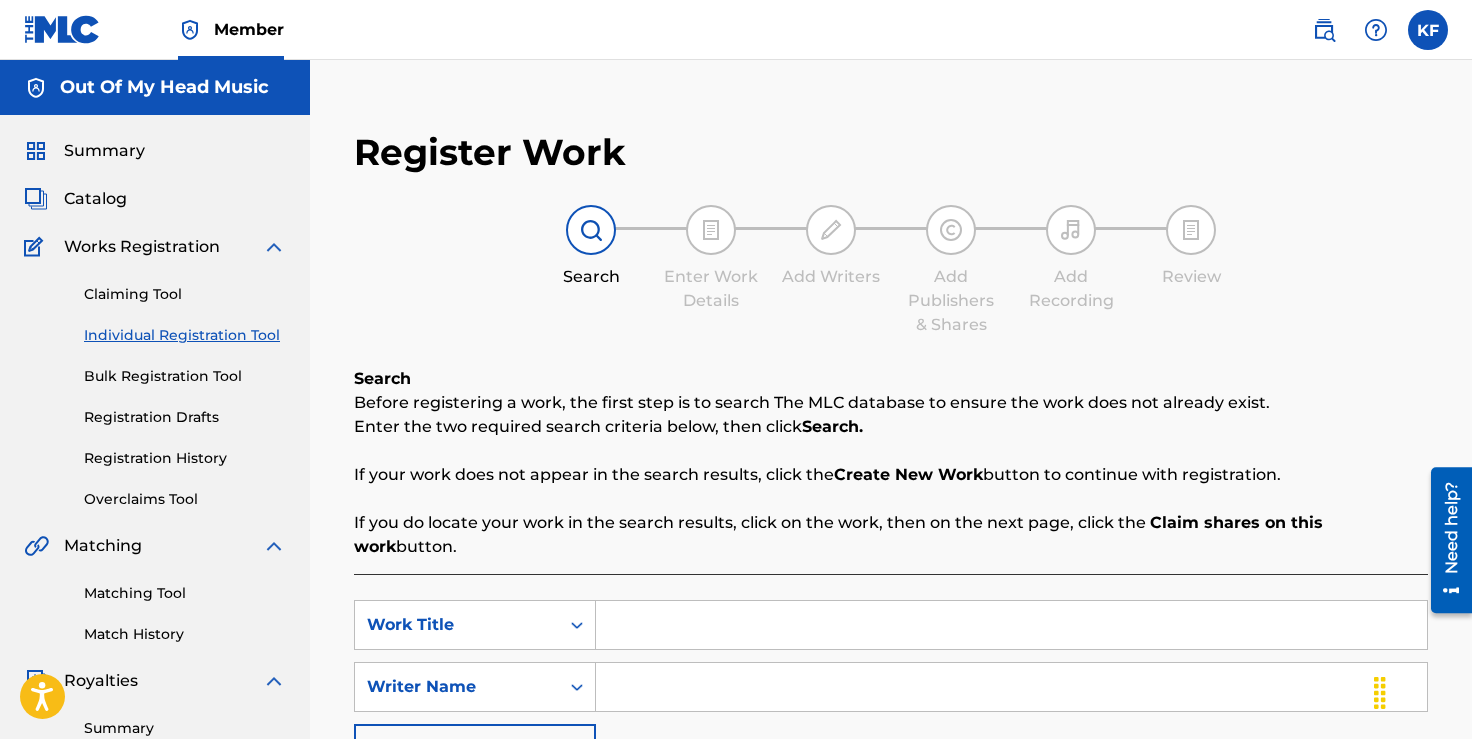 click on "Bulk Registration Tool" at bounding box center (185, 376) 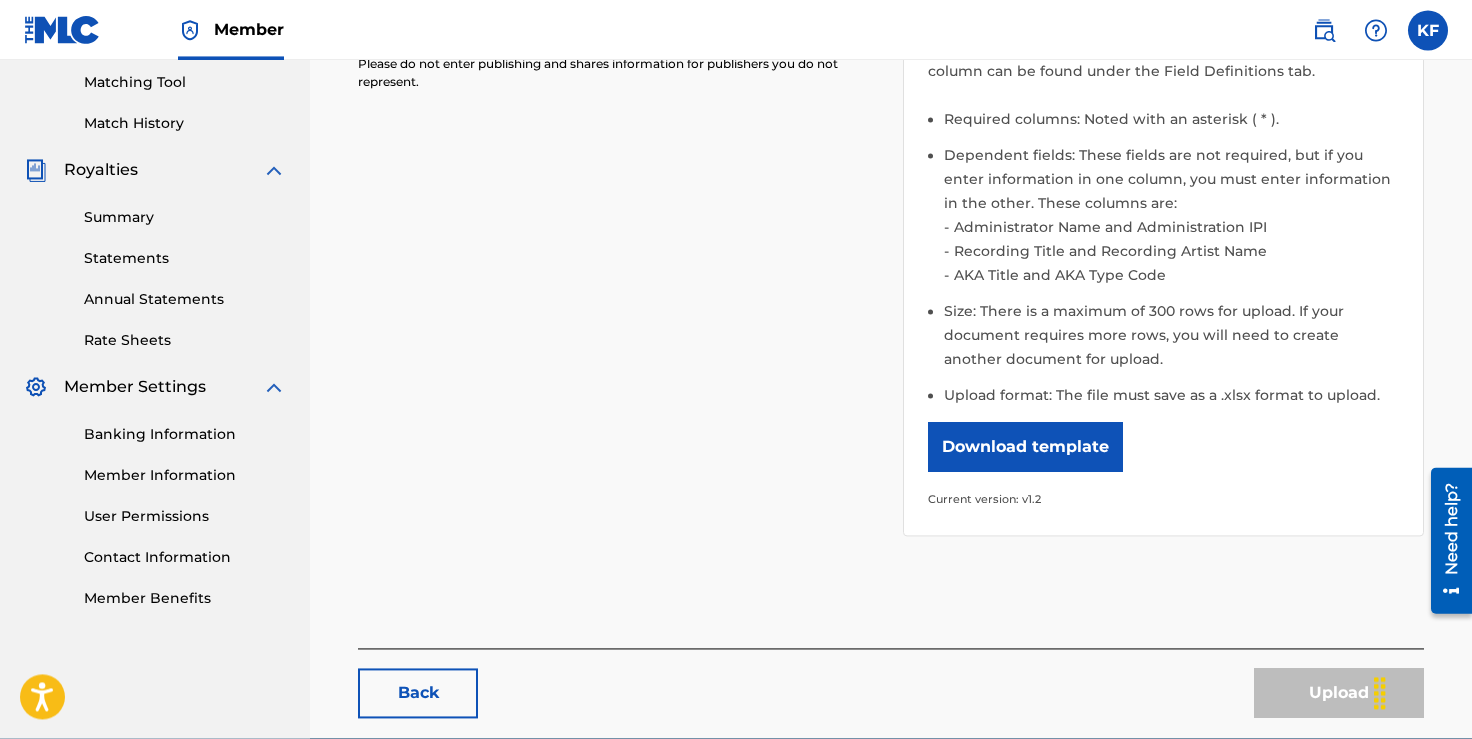 scroll, scrollTop: 544, scrollLeft: 0, axis: vertical 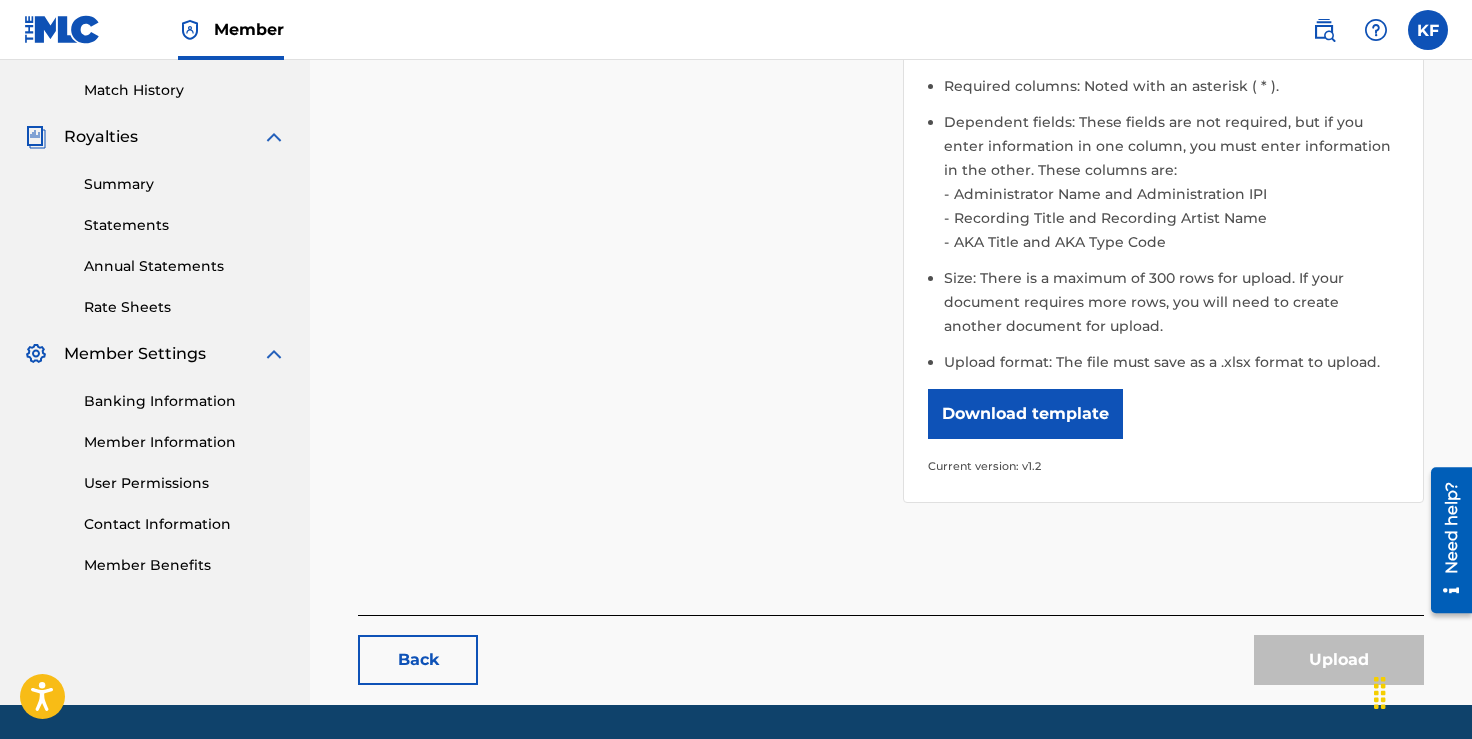 click on "Member Information" at bounding box center [185, 442] 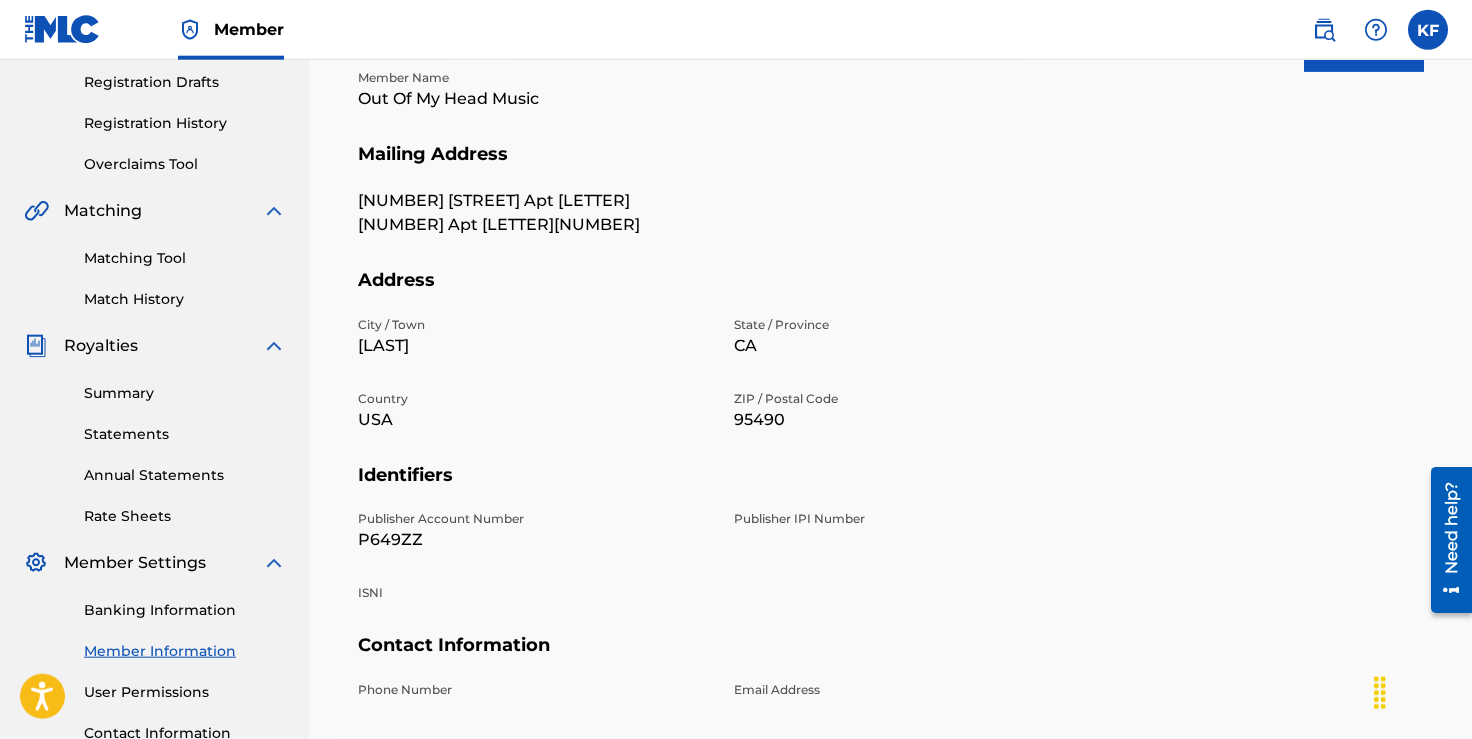 scroll, scrollTop: 365, scrollLeft: 0, axis: vertical 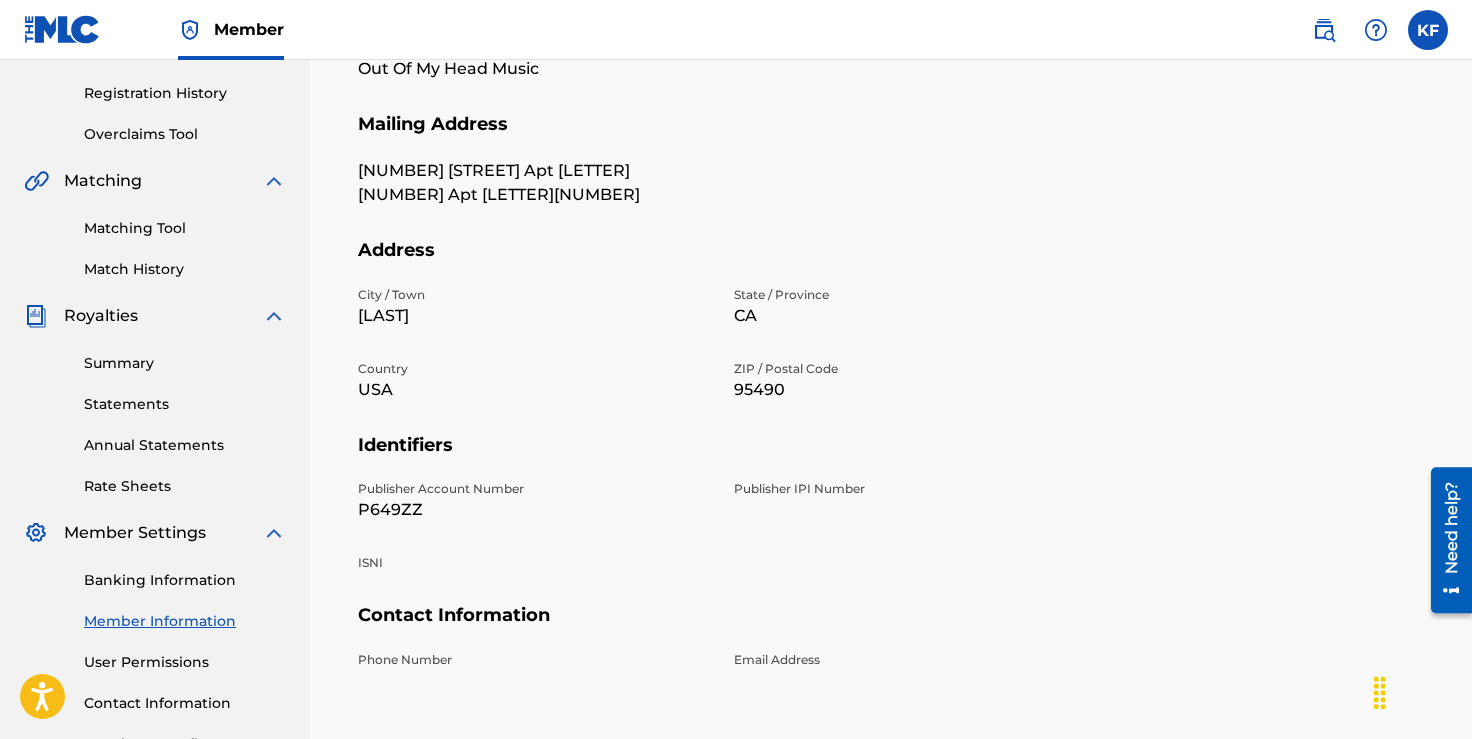 click on "User Permissions" at bounding box center (185, 662) 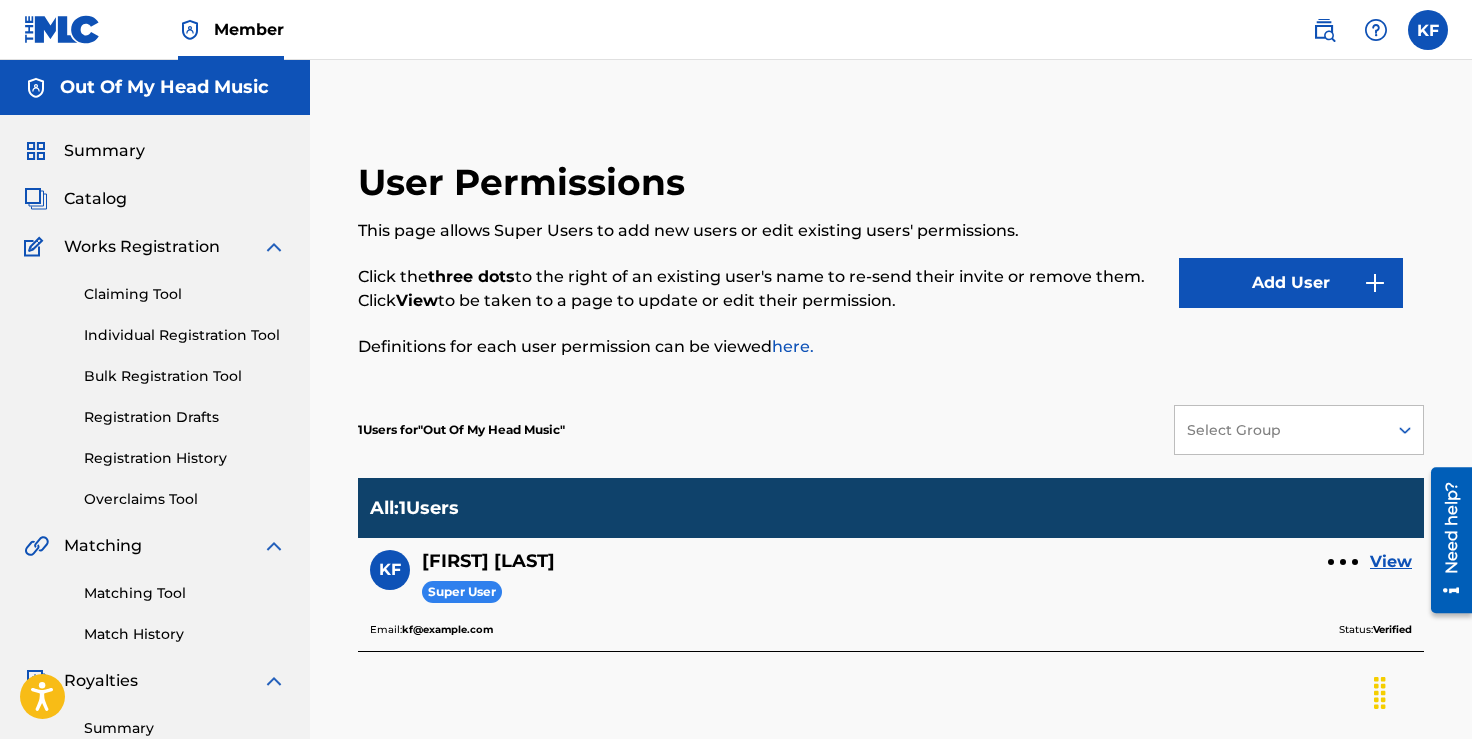 click on "Claiming Tool" at bounding box center (185, 294) 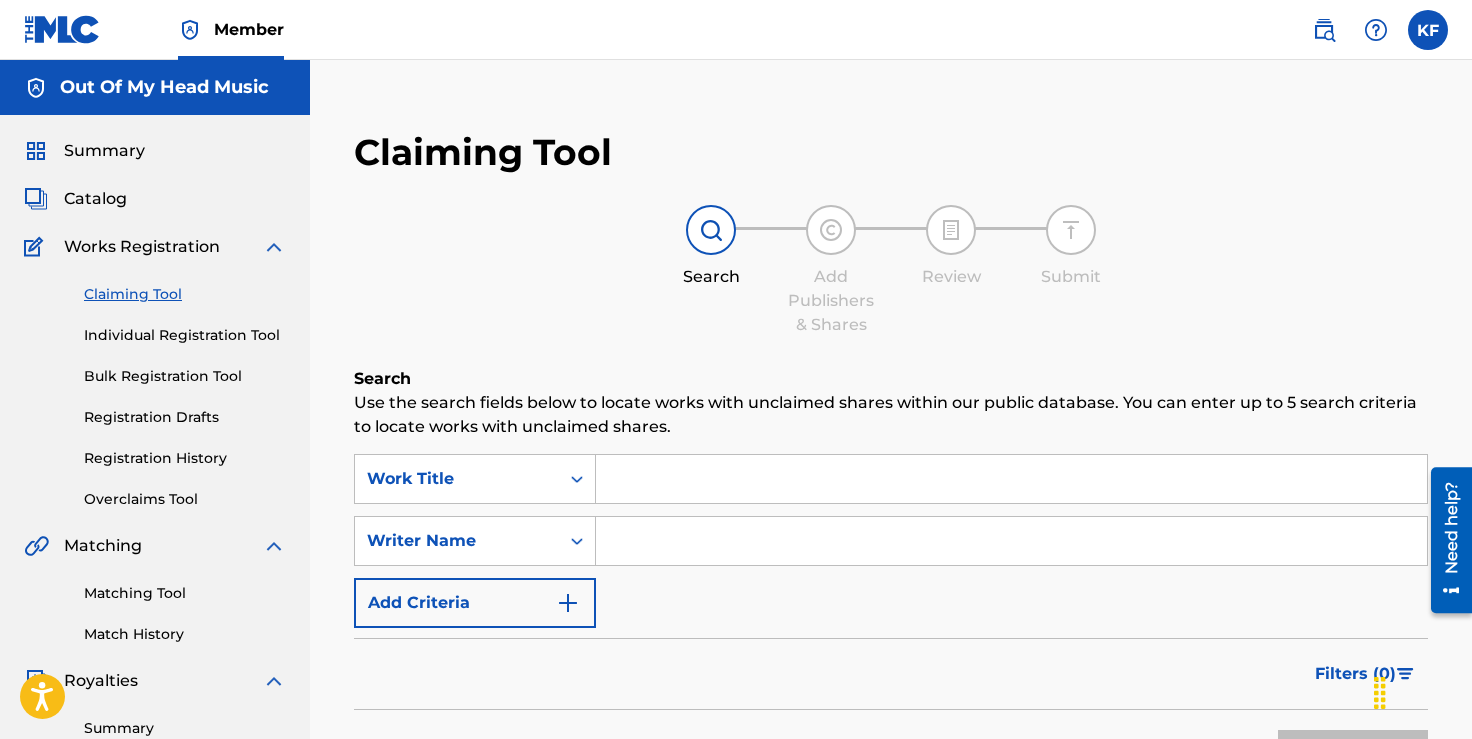 click at bounding box center [1011, 479] 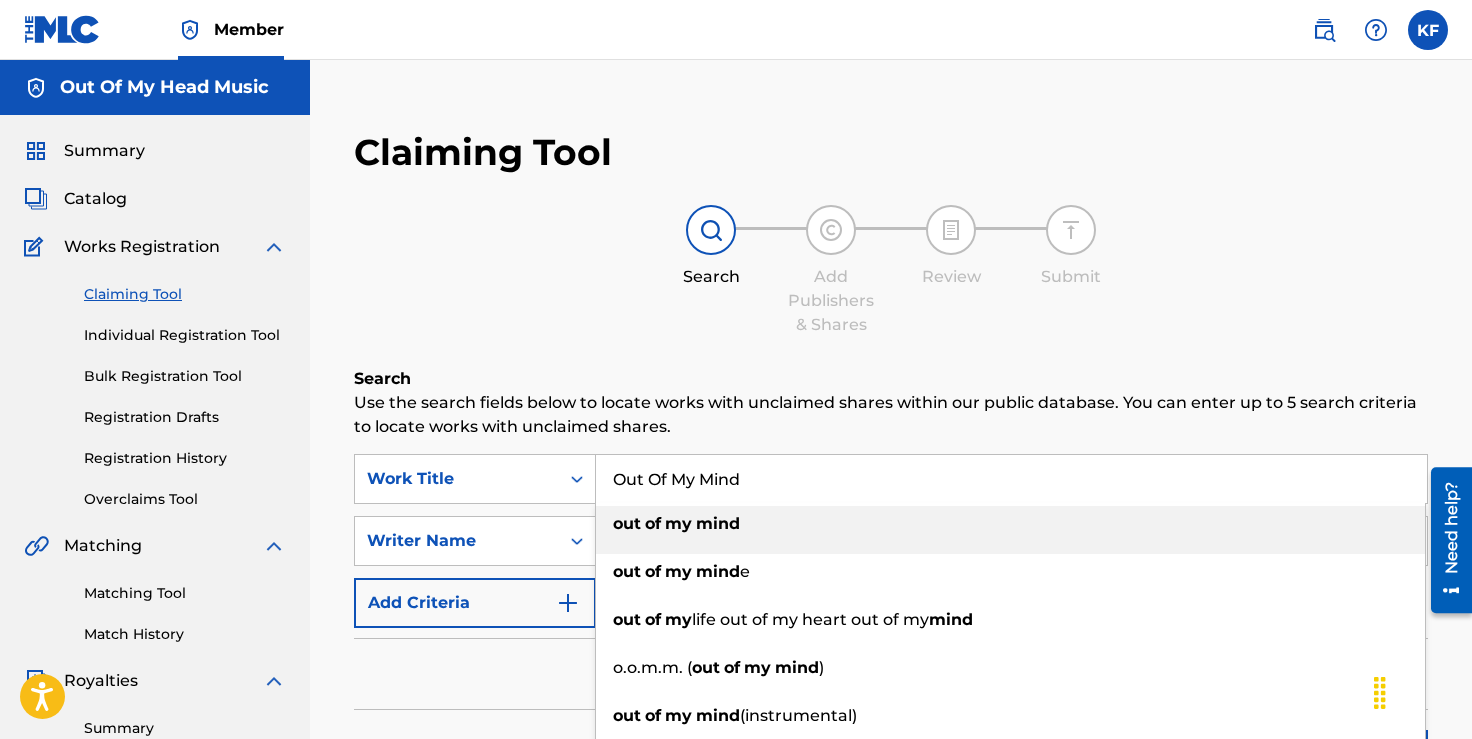 click on "out   of   my   mind" at bounding box center (1010, 524) 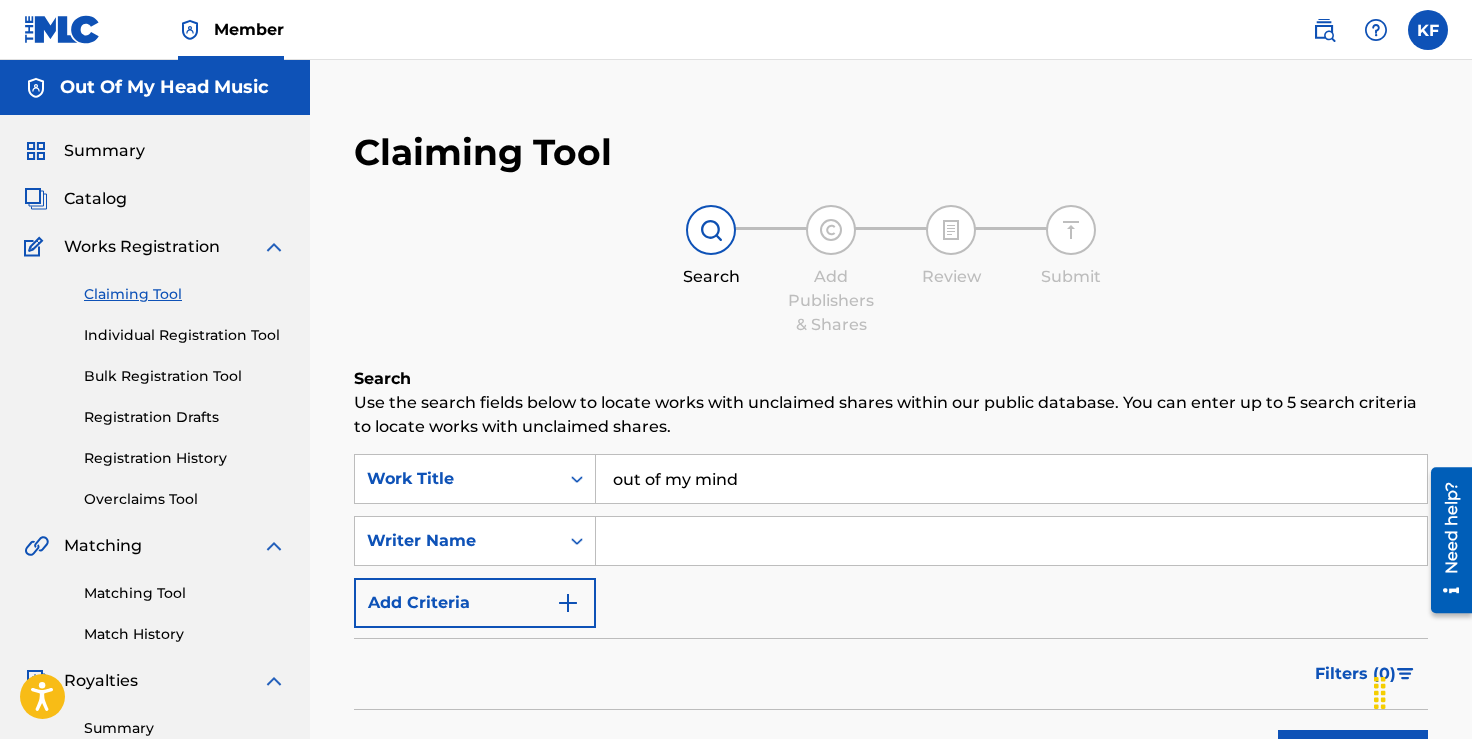 click at bounding box center [1011, 541] 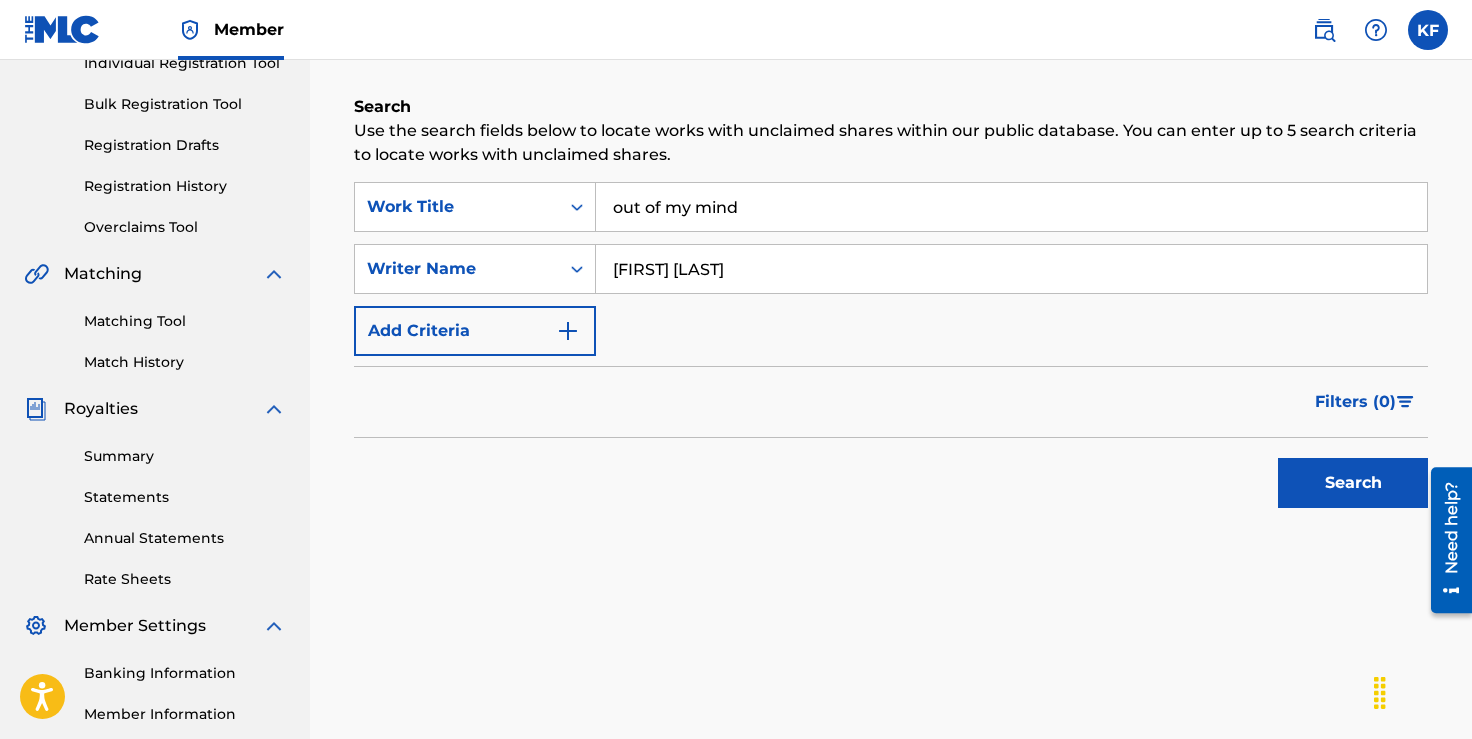 scroll, scrollTop: 340, scrollLeft: 0, axis: vertical 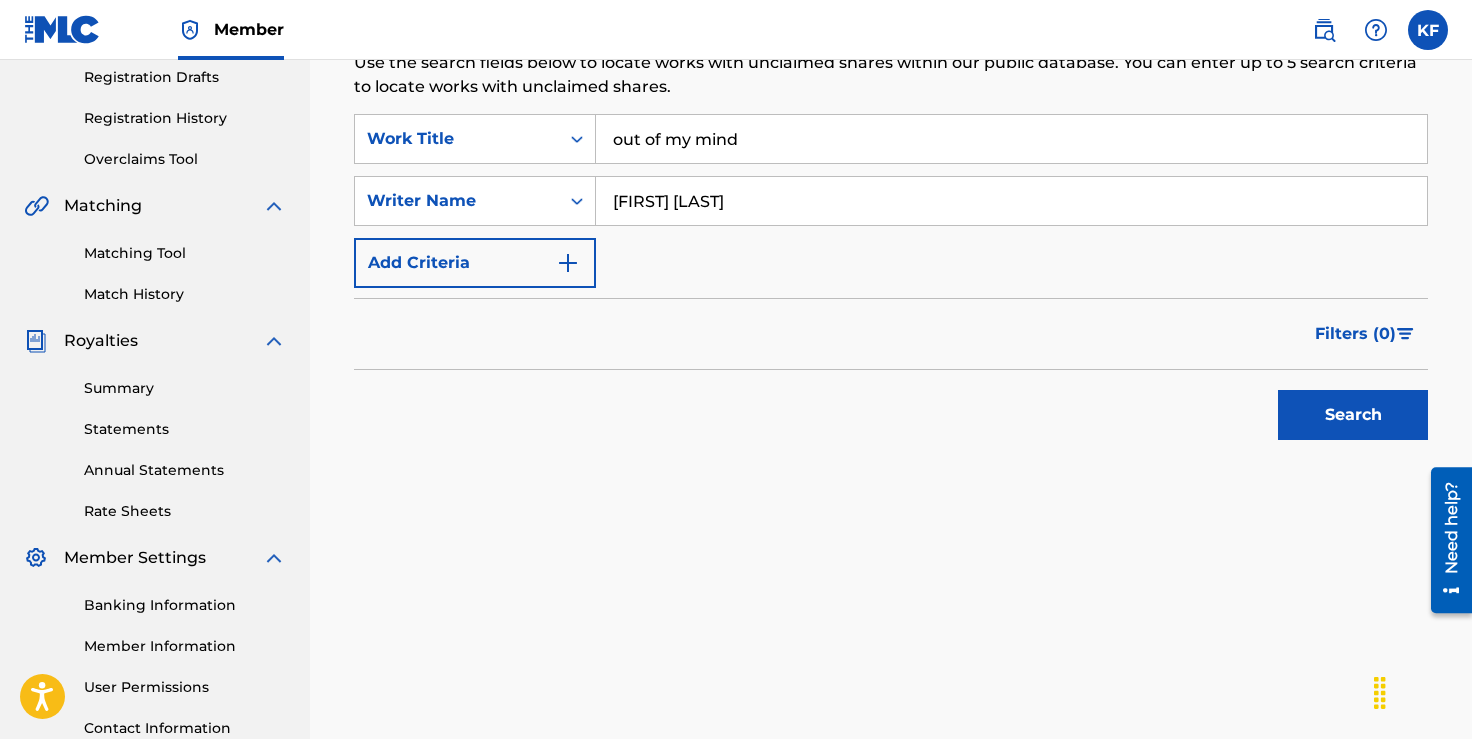 click on "Search" at bounding box center (1353, 415) 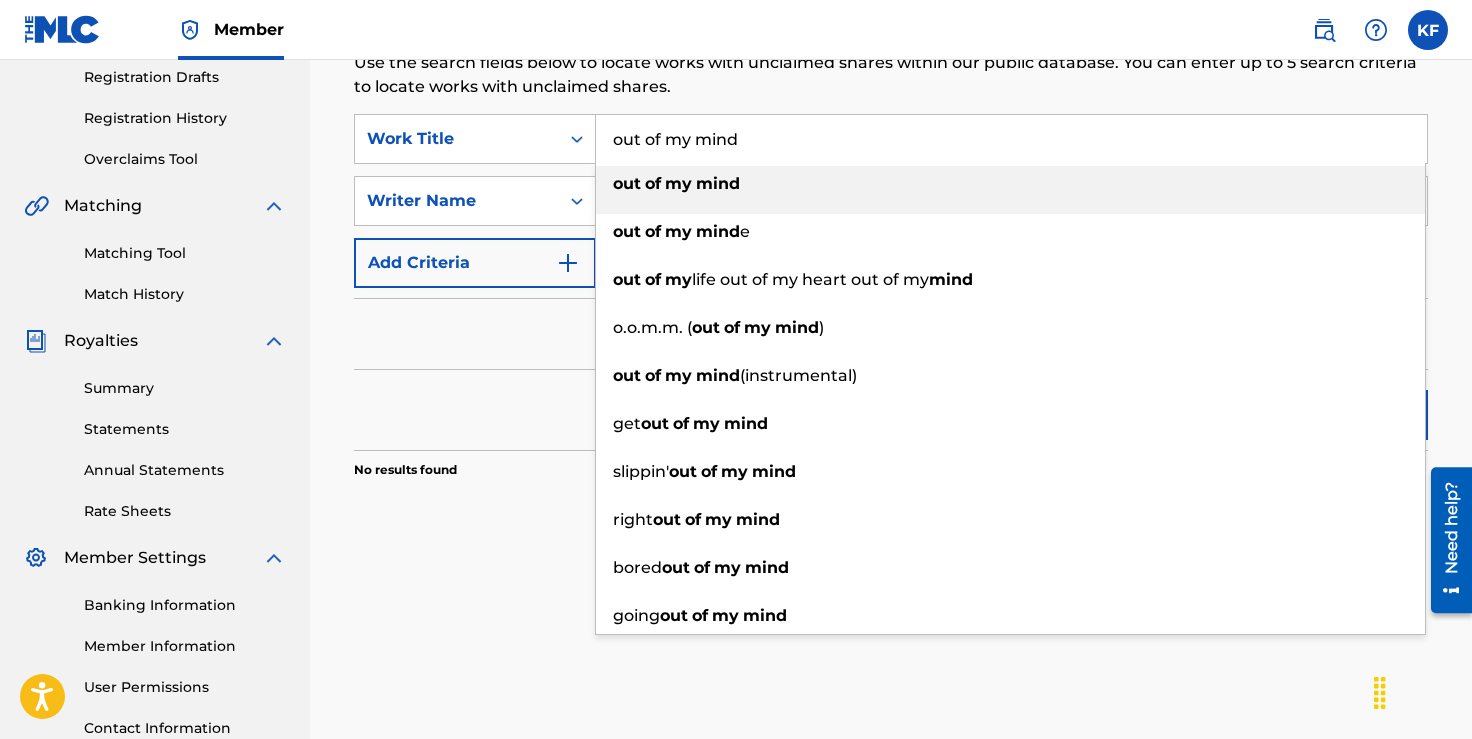 drag, startPoint x: 740, startPoint y: 138, endPoint x: 616, endPoint y: 134, distance: 124.0645 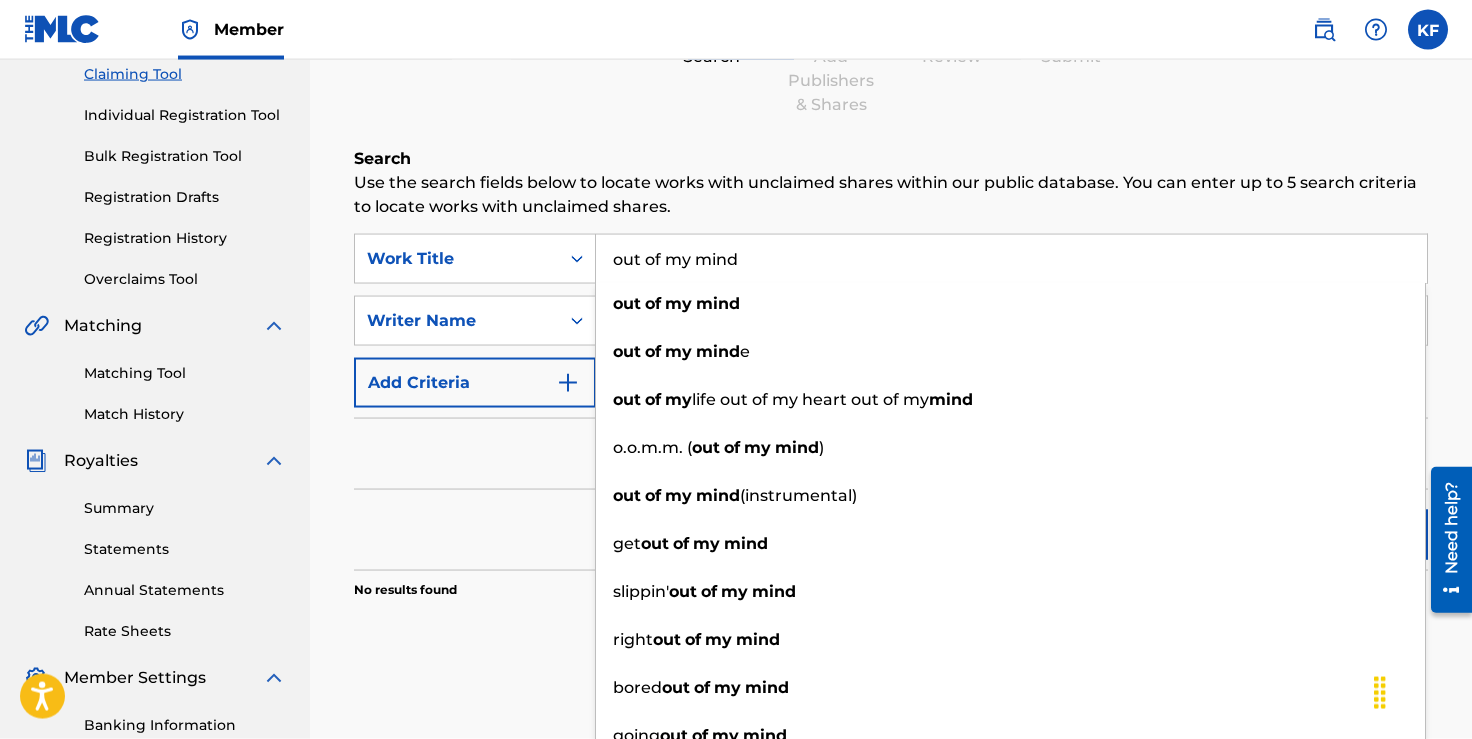 scroll, scrollTop: 136, scrollLeft: 0, axis: vertical 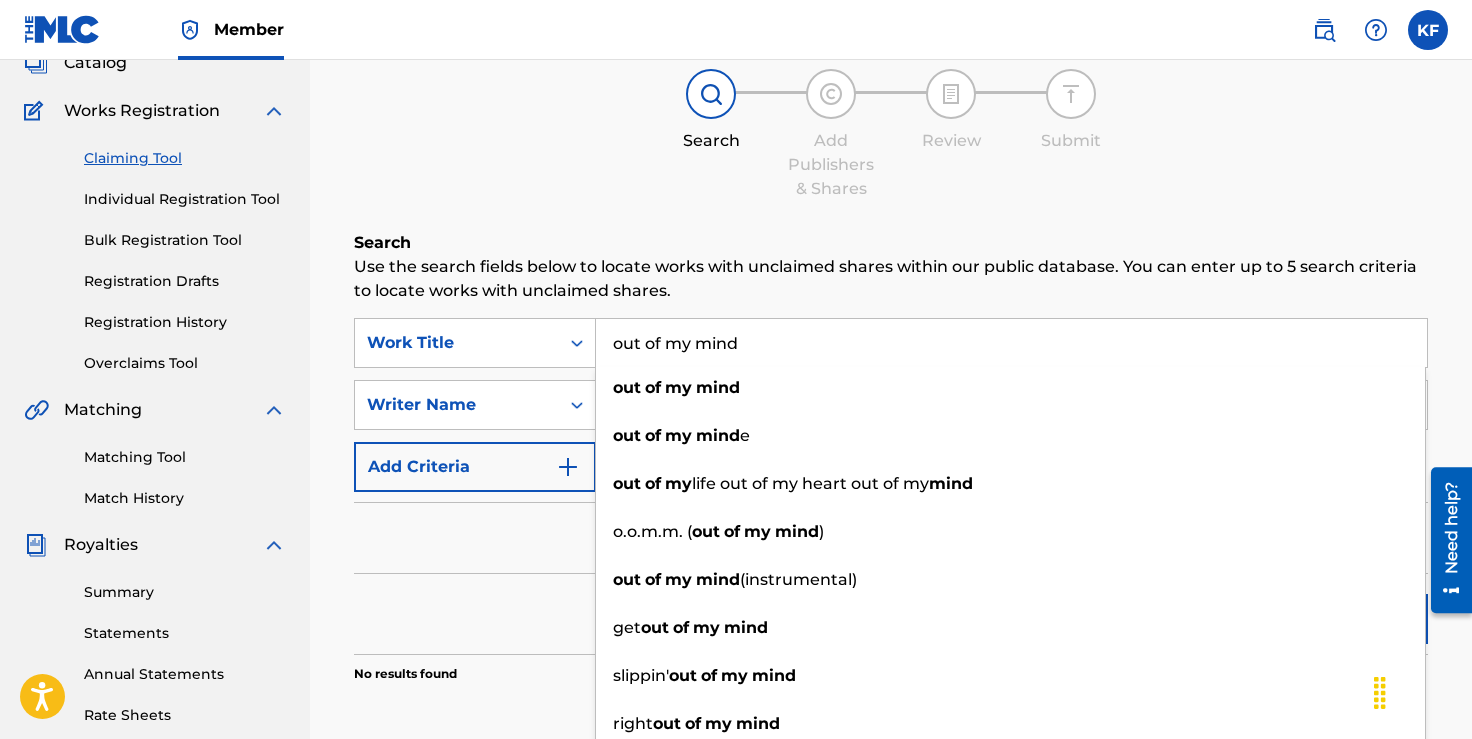 click on "Search Add Publishers & Shares Review Submit" at bounding box center (891, 135) 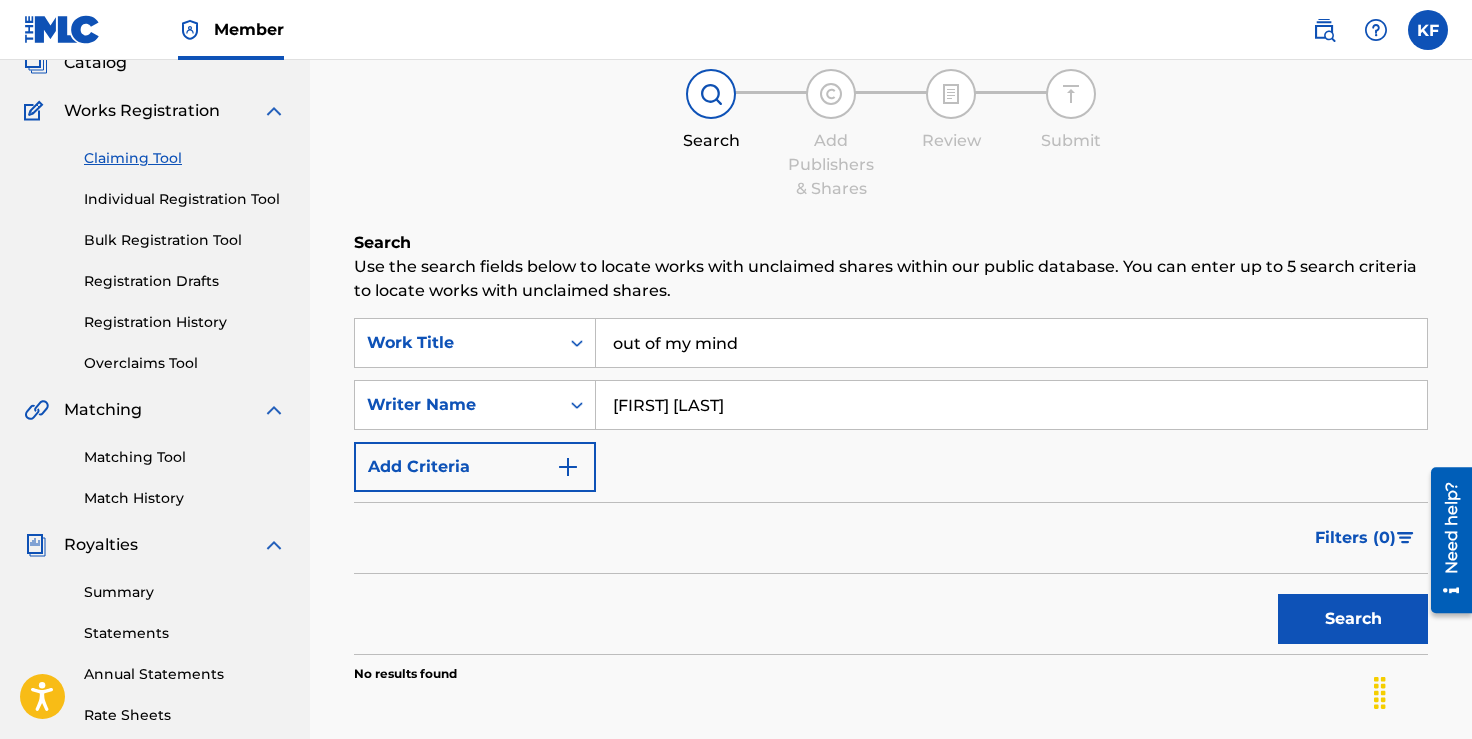 click on "[FIRST] [LAST]" at bounding box center [1011, 405] 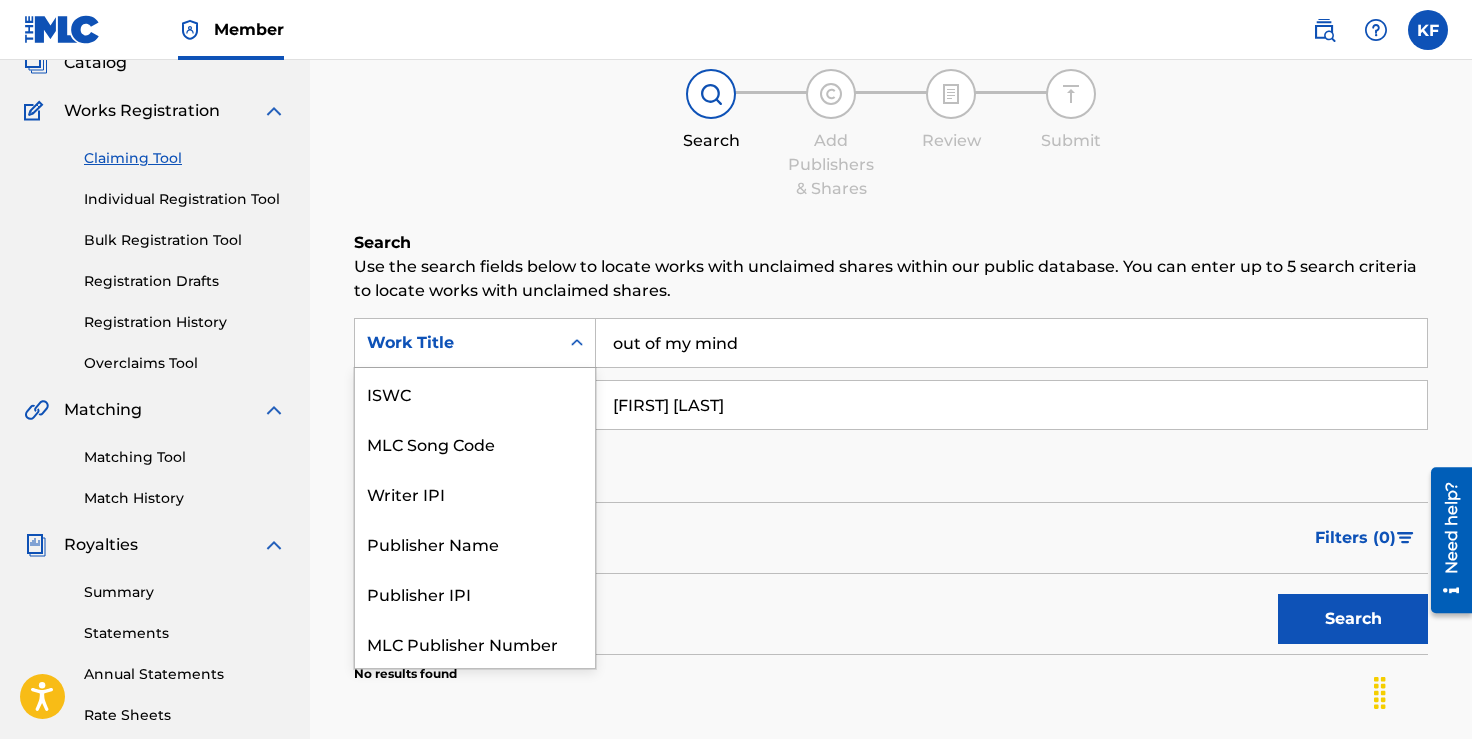 click 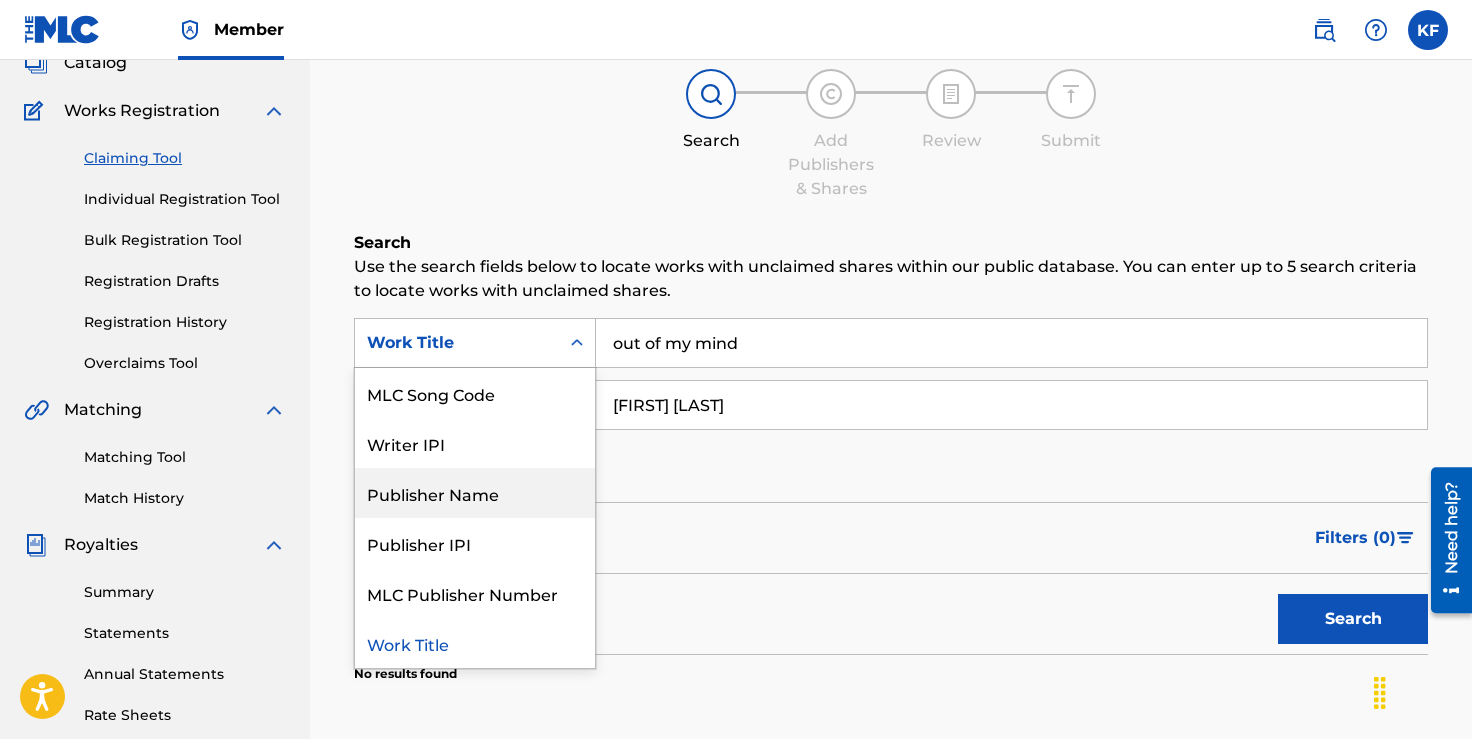 click on "Publisher Name" at bounding box center (475, 493) 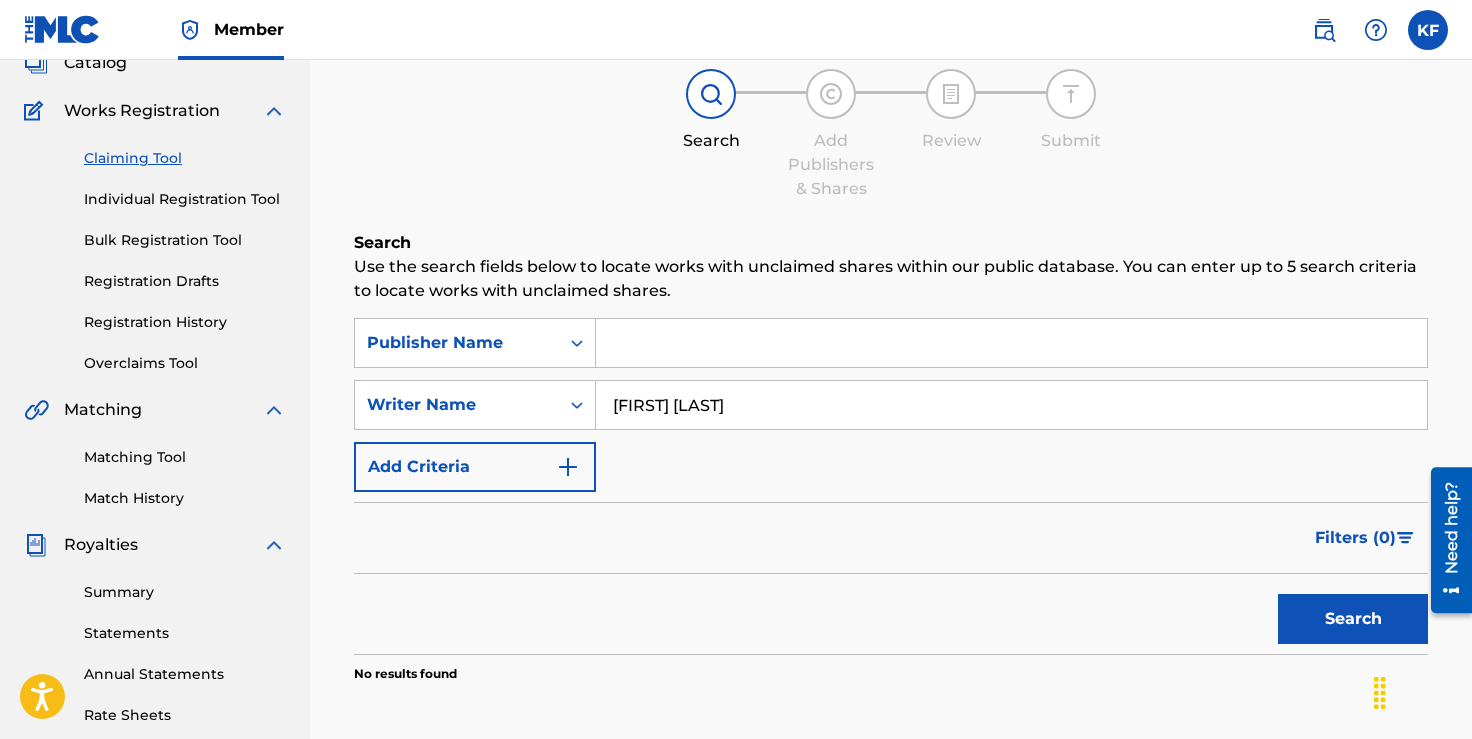 click at bounding box center (1011, 343) 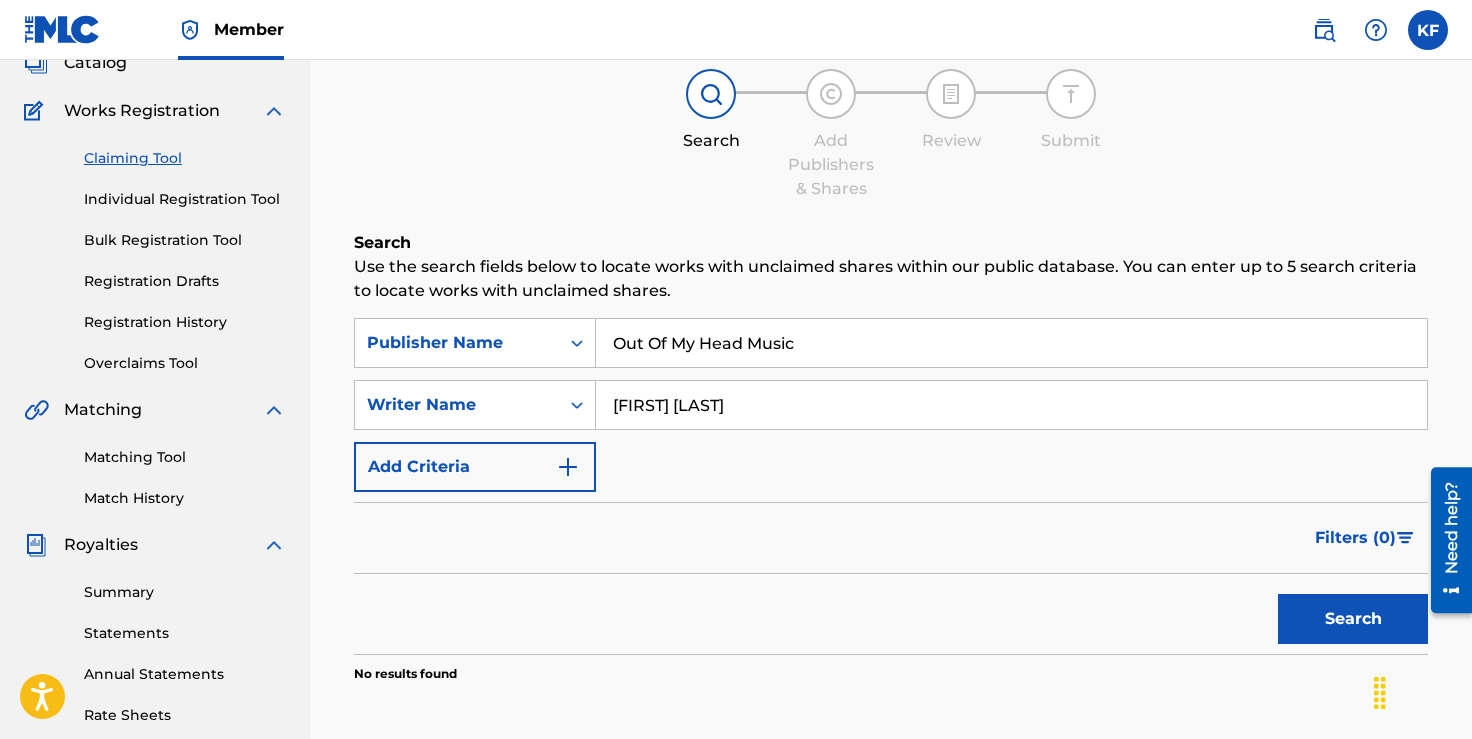 type on "Out Of My Head Music" 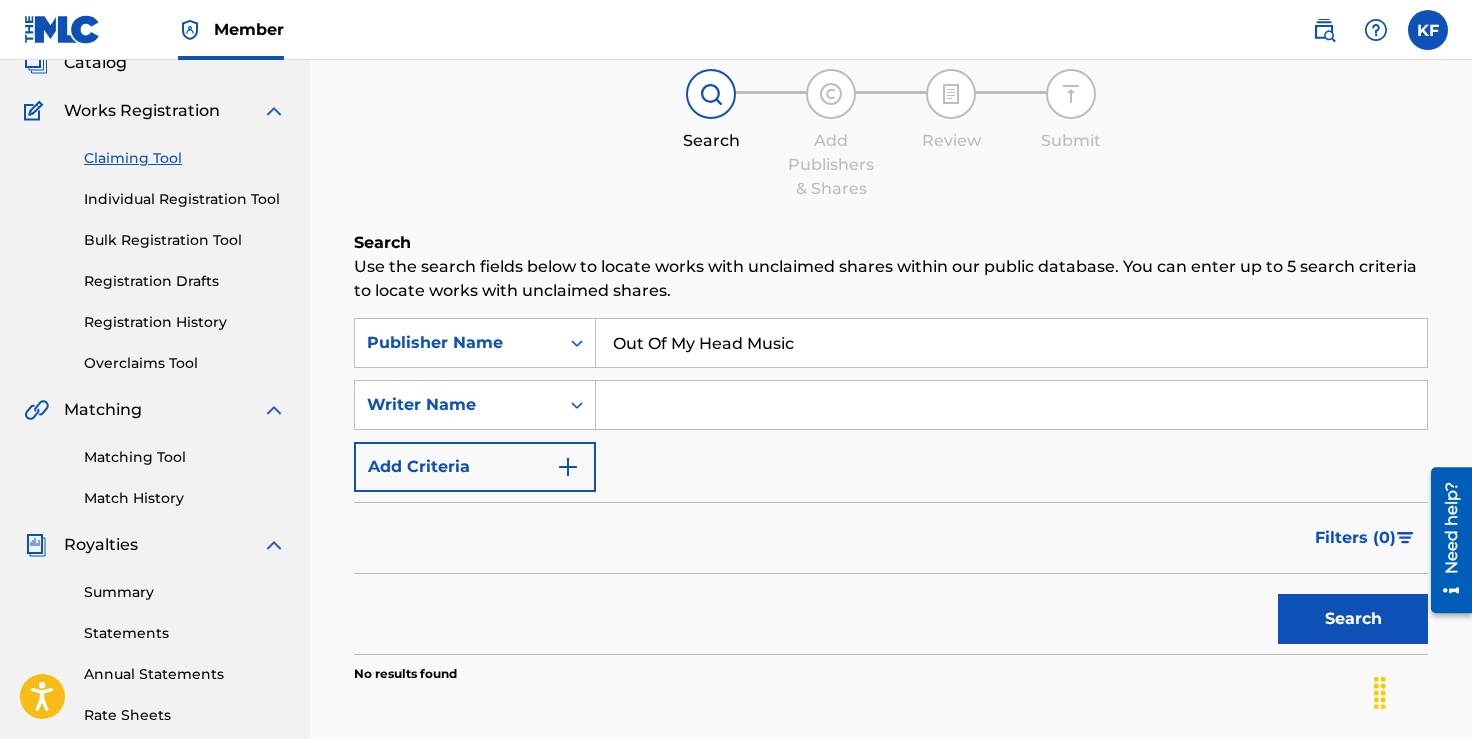 type 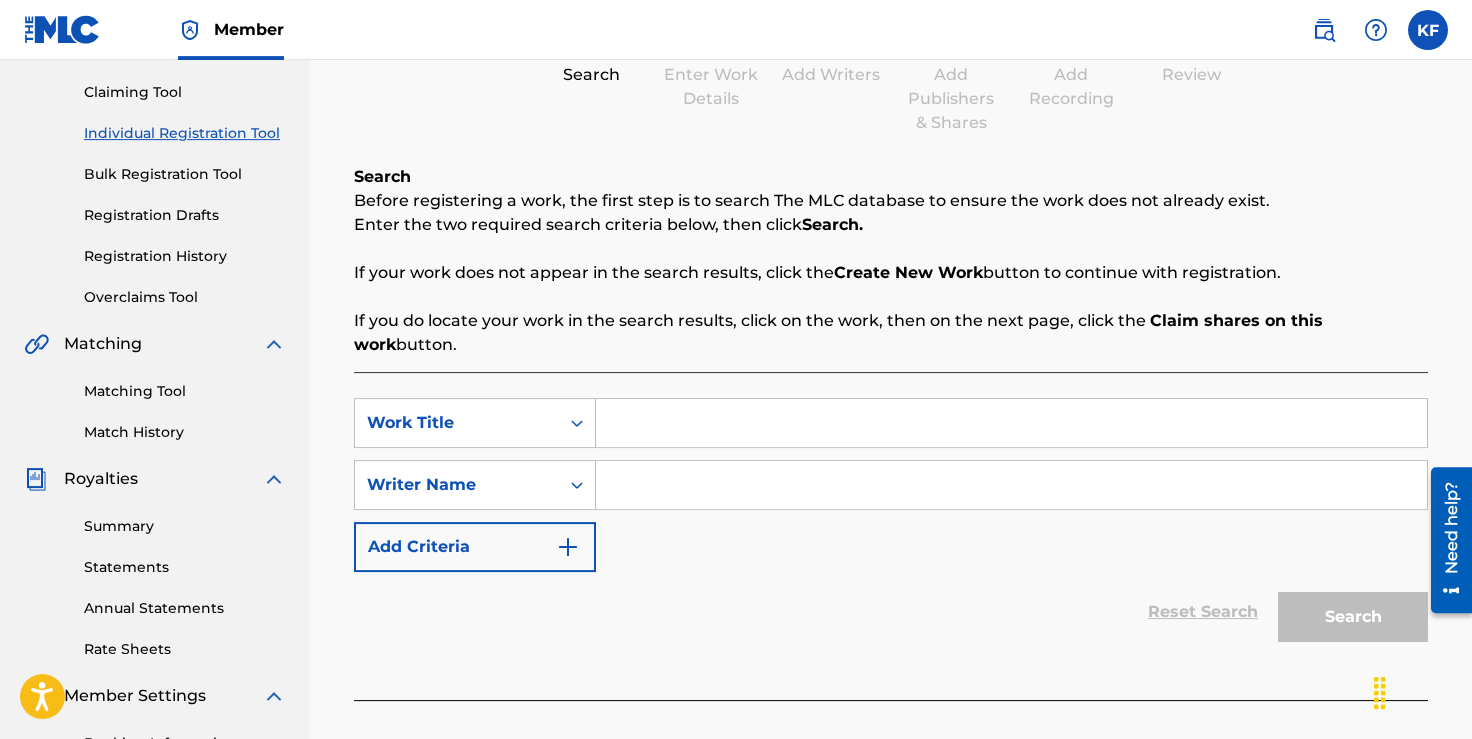 scroll, scrollTop: 136, scrollLeft: 0, axis: vertical 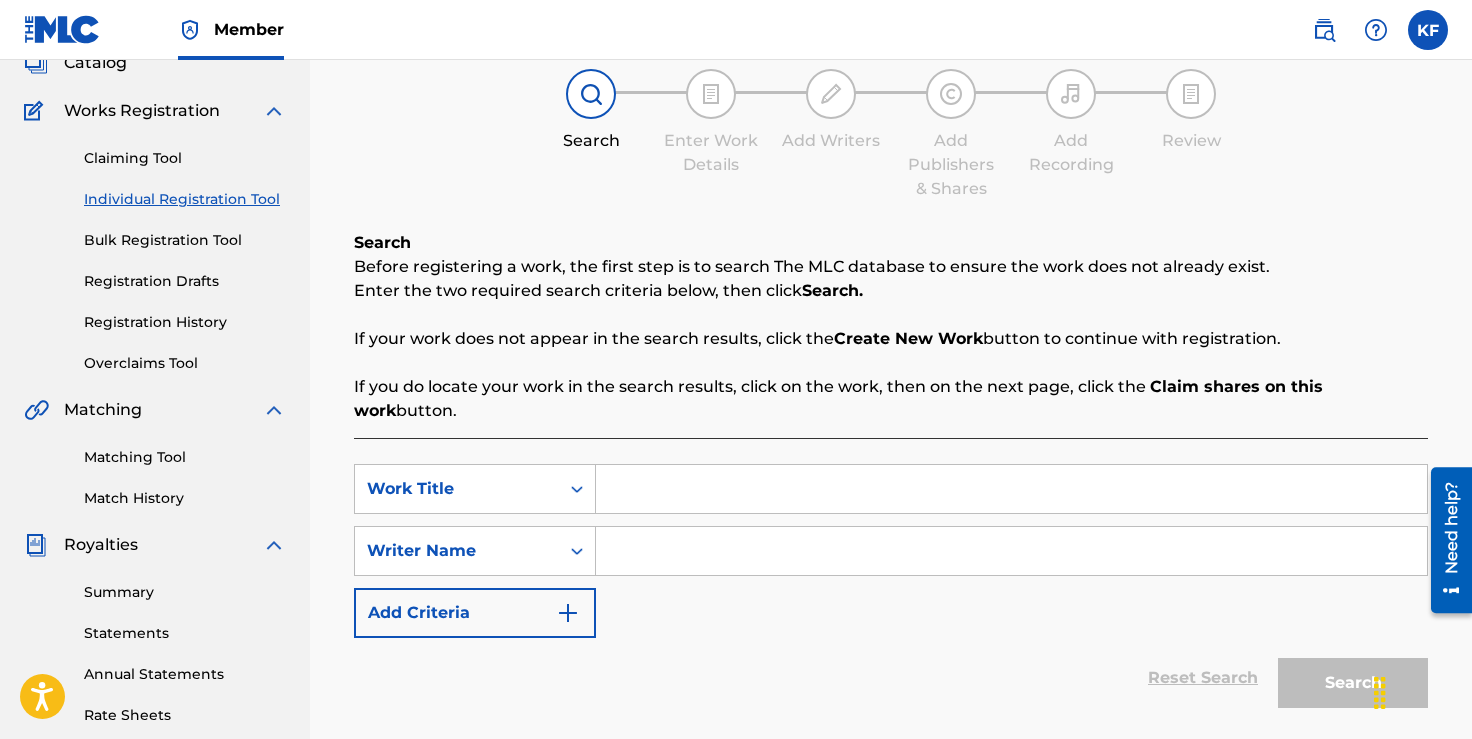 click at bounding box center [1011, 489] 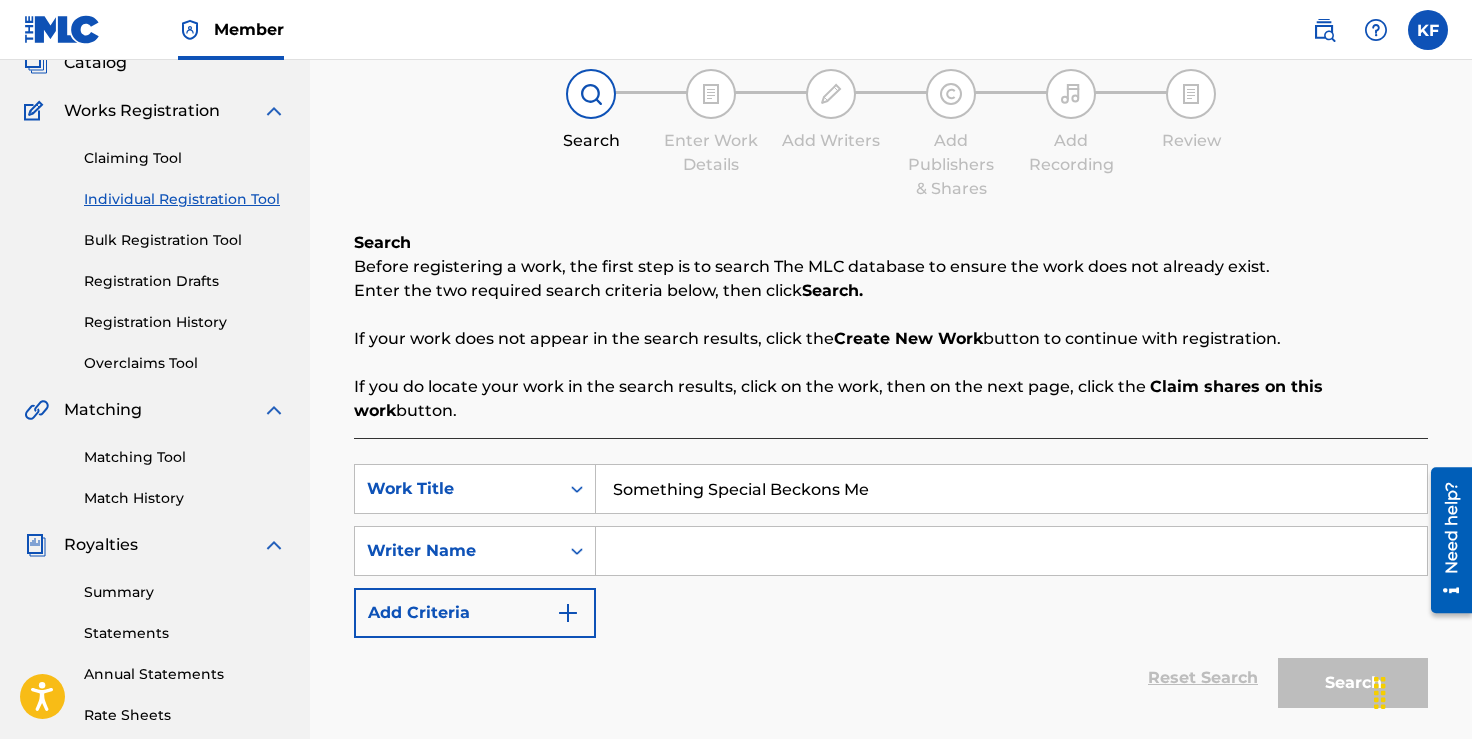 type on "Something Special Beckons Me" 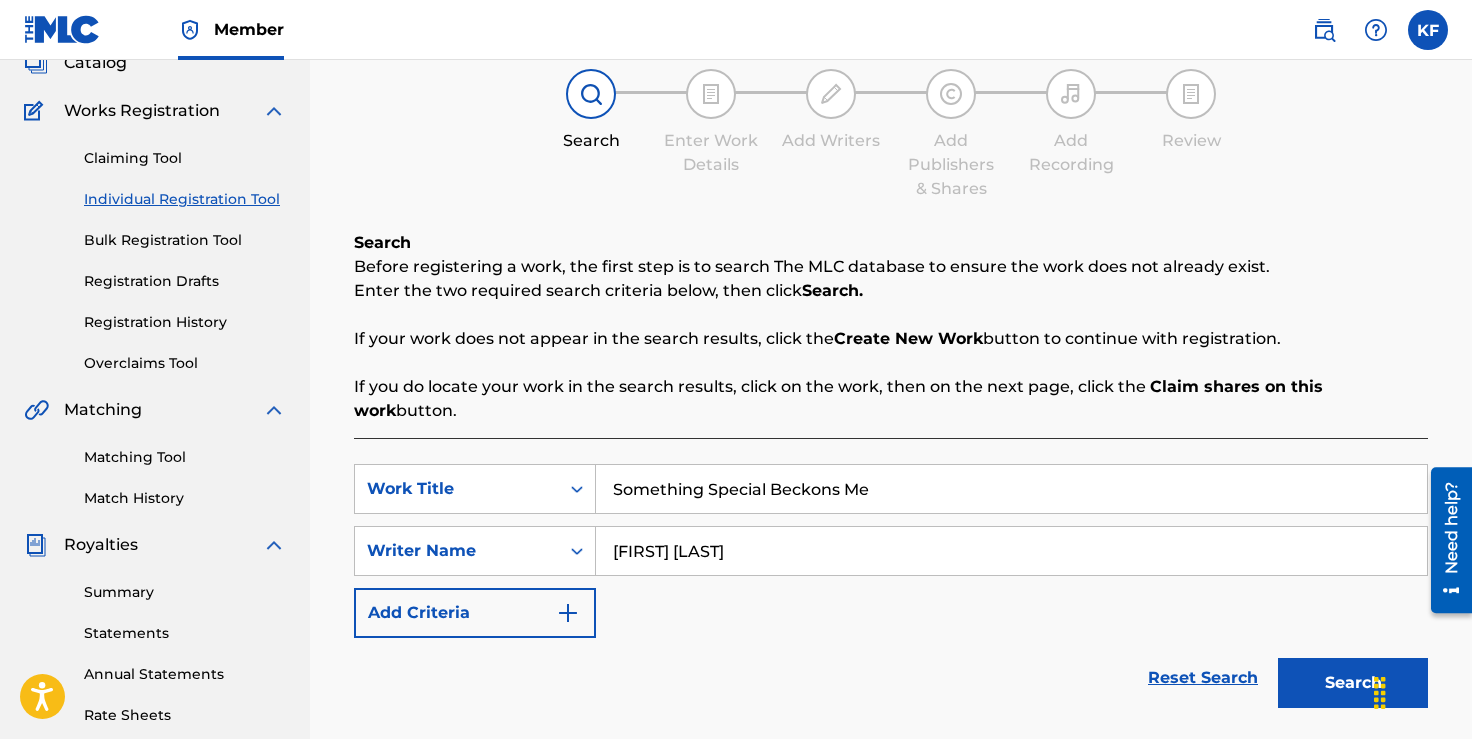 type on "[FIRST] [LAST]" 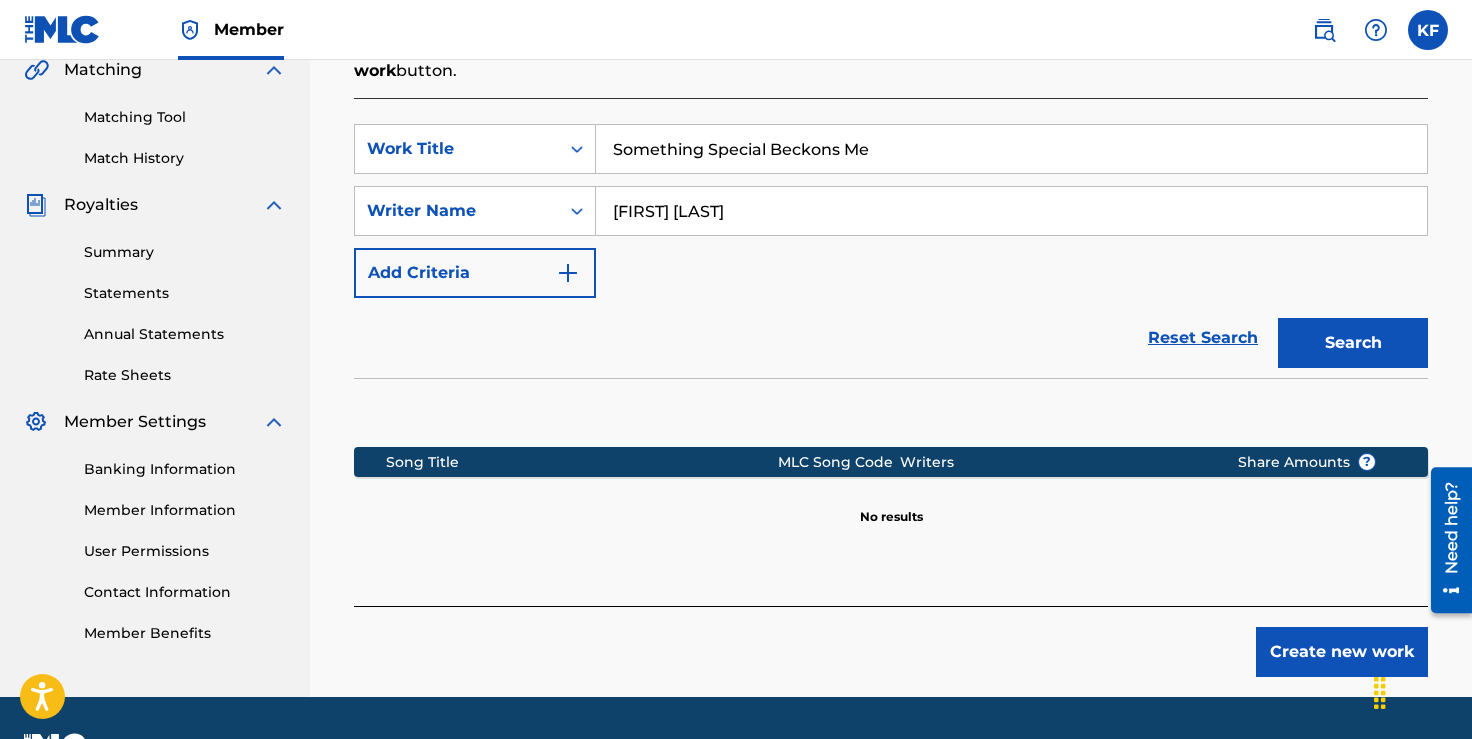 scroll, scrollTop: 506, scrollLeft: 0, axis: vertical 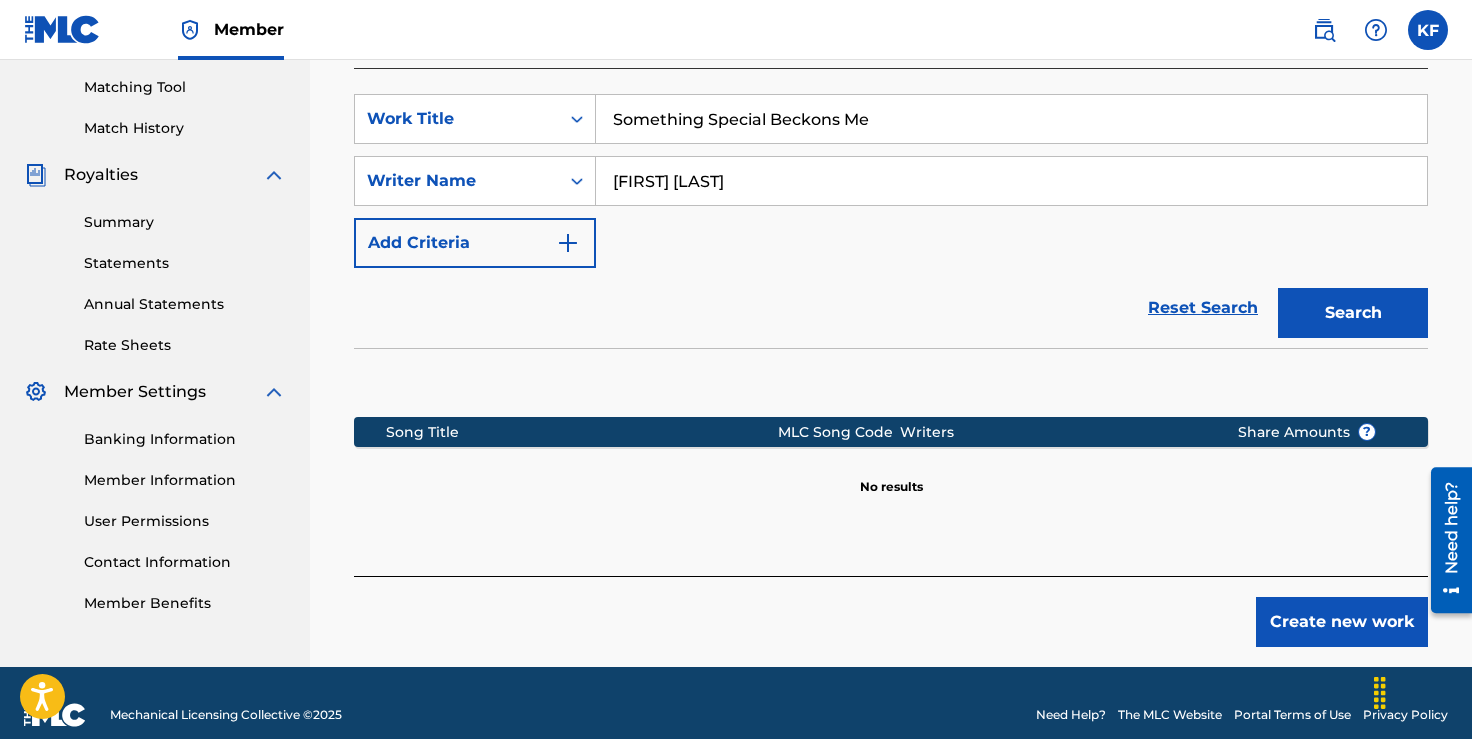 click on "Create new work" at bounding box center (1342, 622) 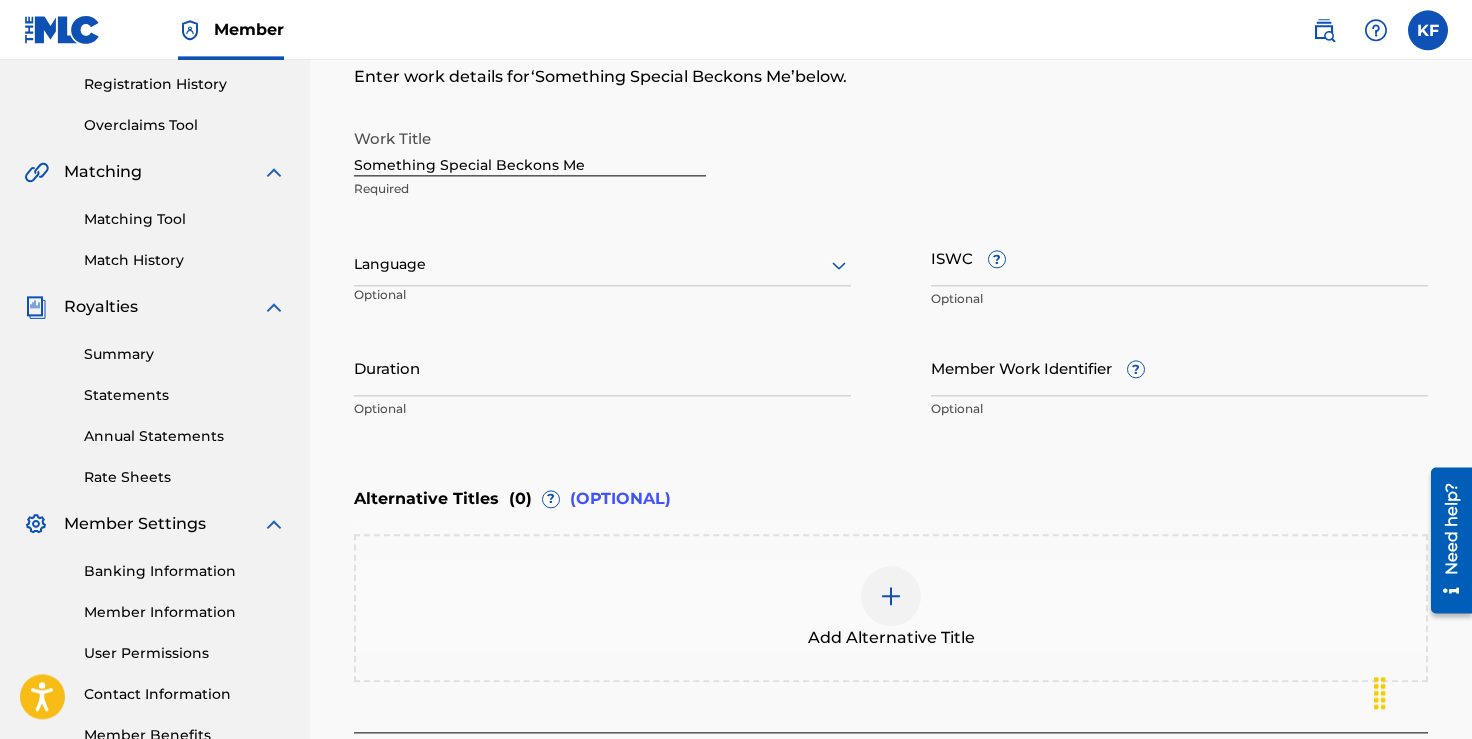 scroll, scrollTop: 408, scrollLeft: 0, axis: vertical 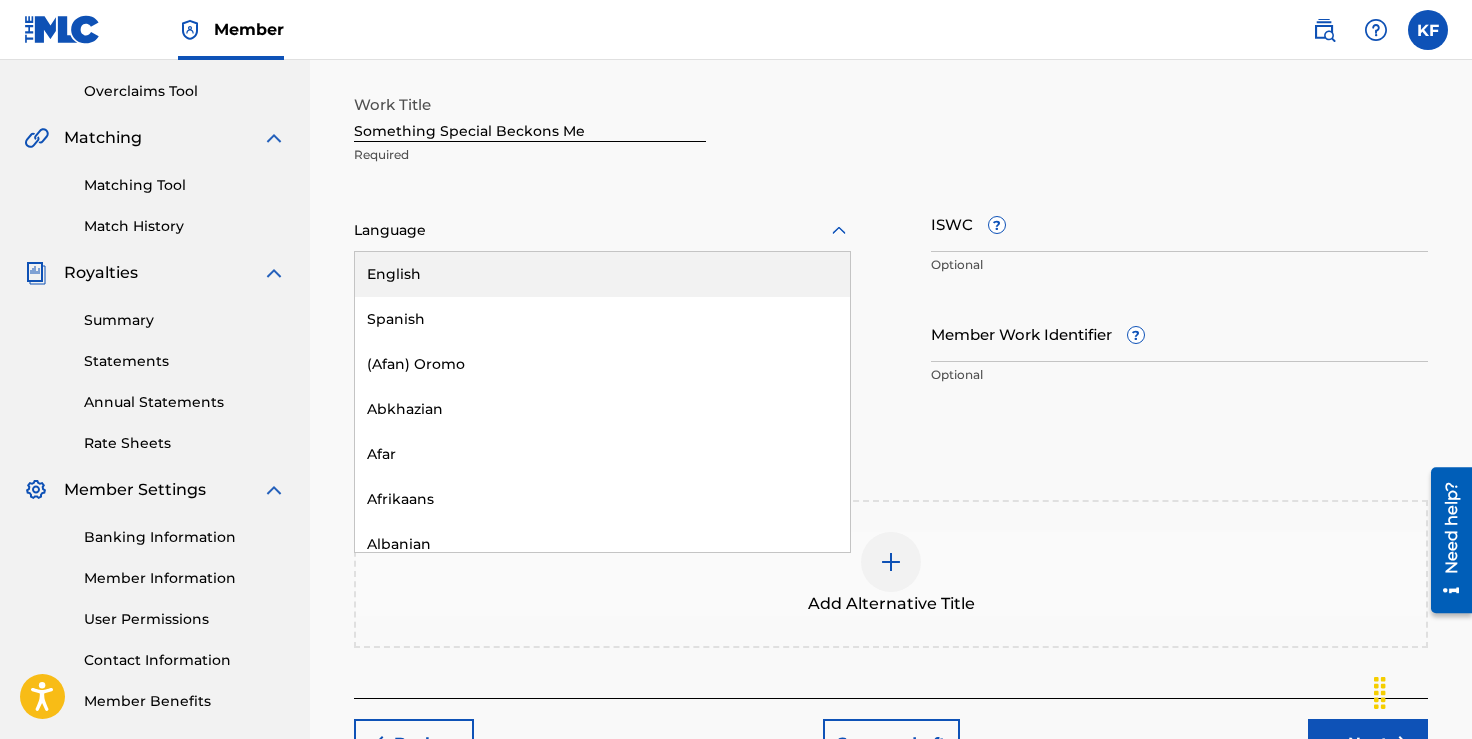 click 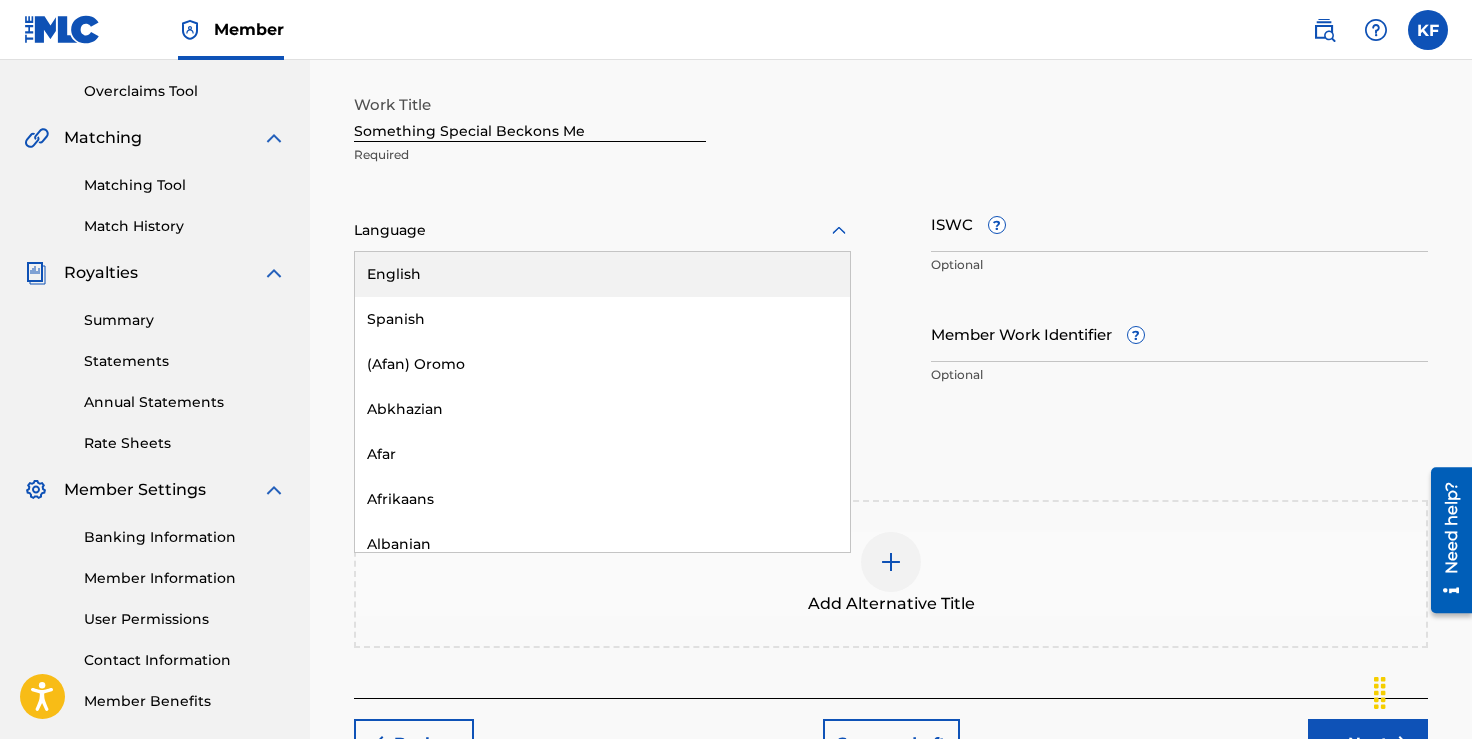 click on "English" at bounding box center (602, 274) 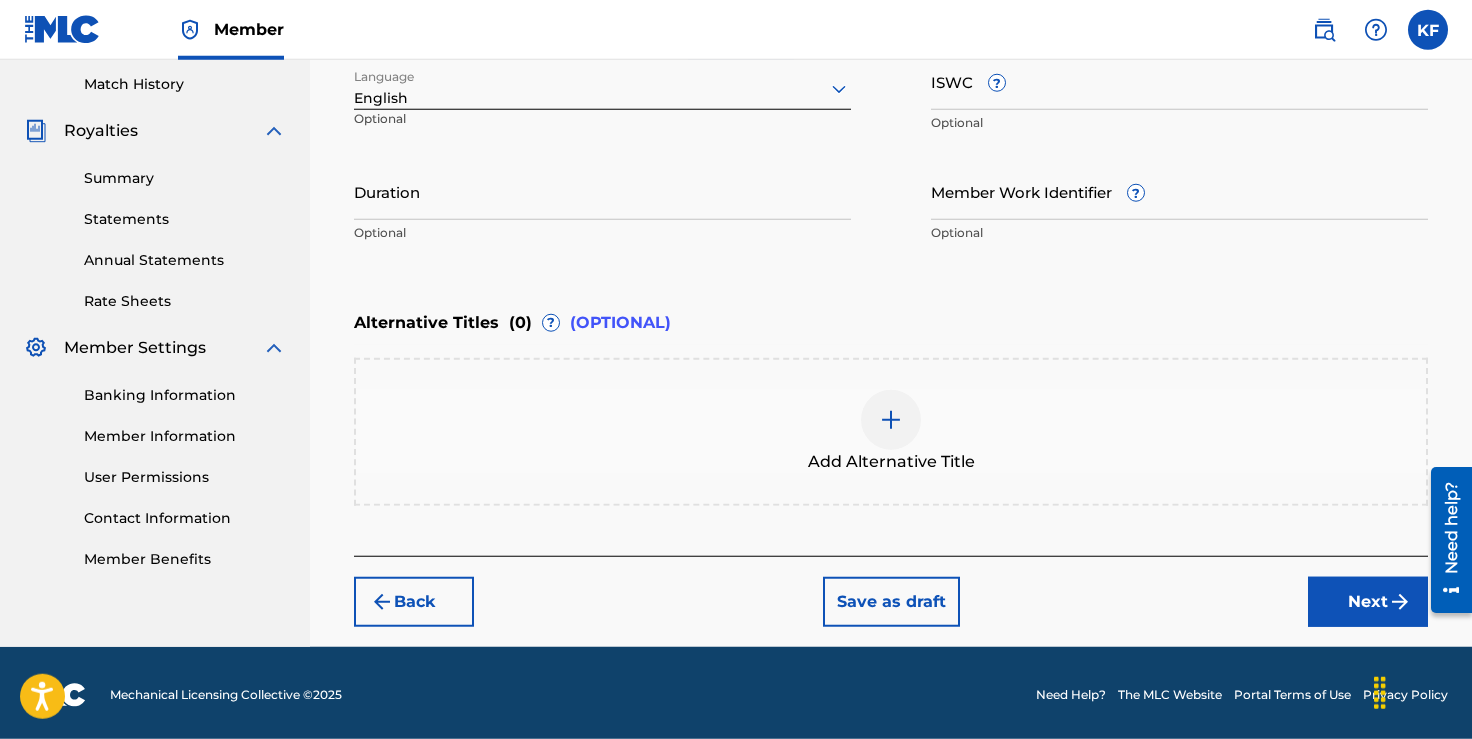 scroll, scrollTop: 554, scrollLeft: 0, axis: vertical 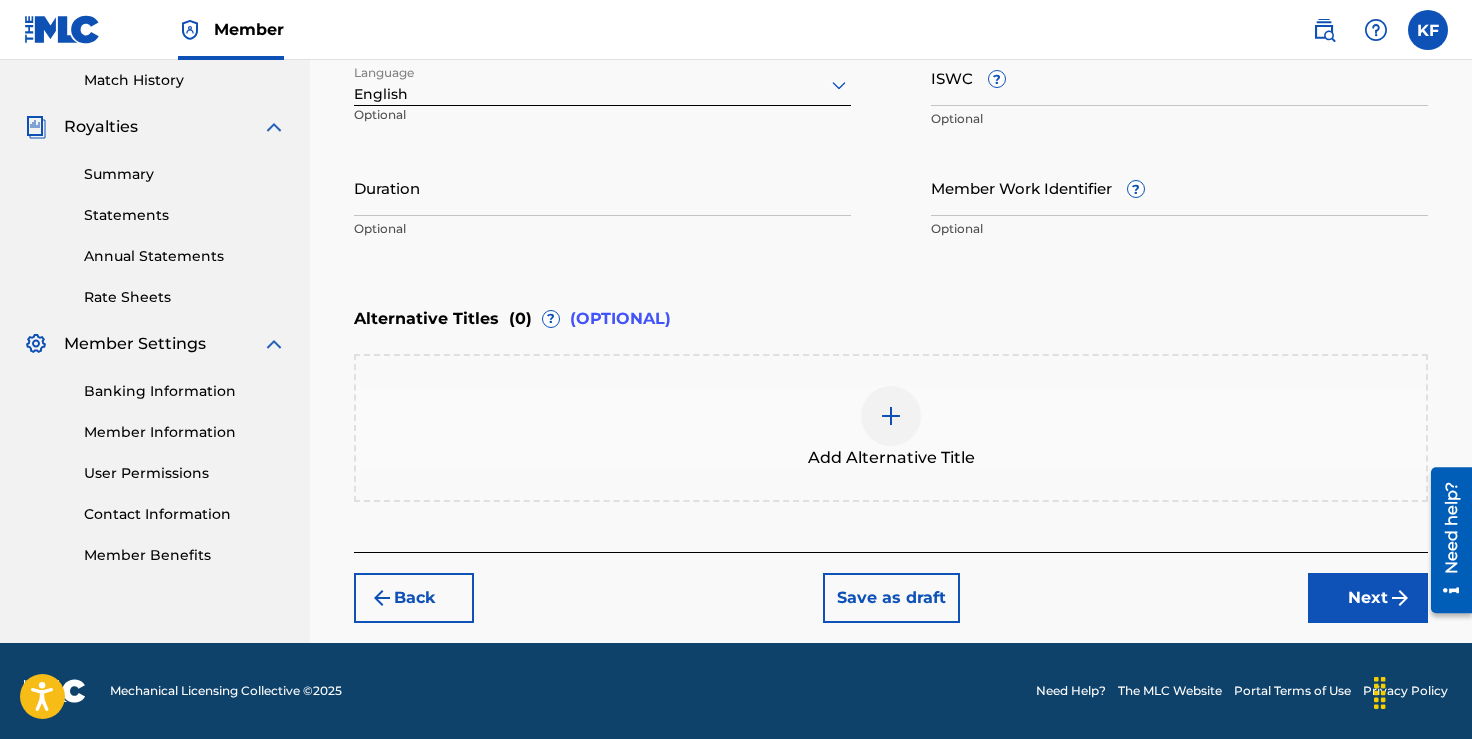 click on "Next" at bounding box center (1368, 598) 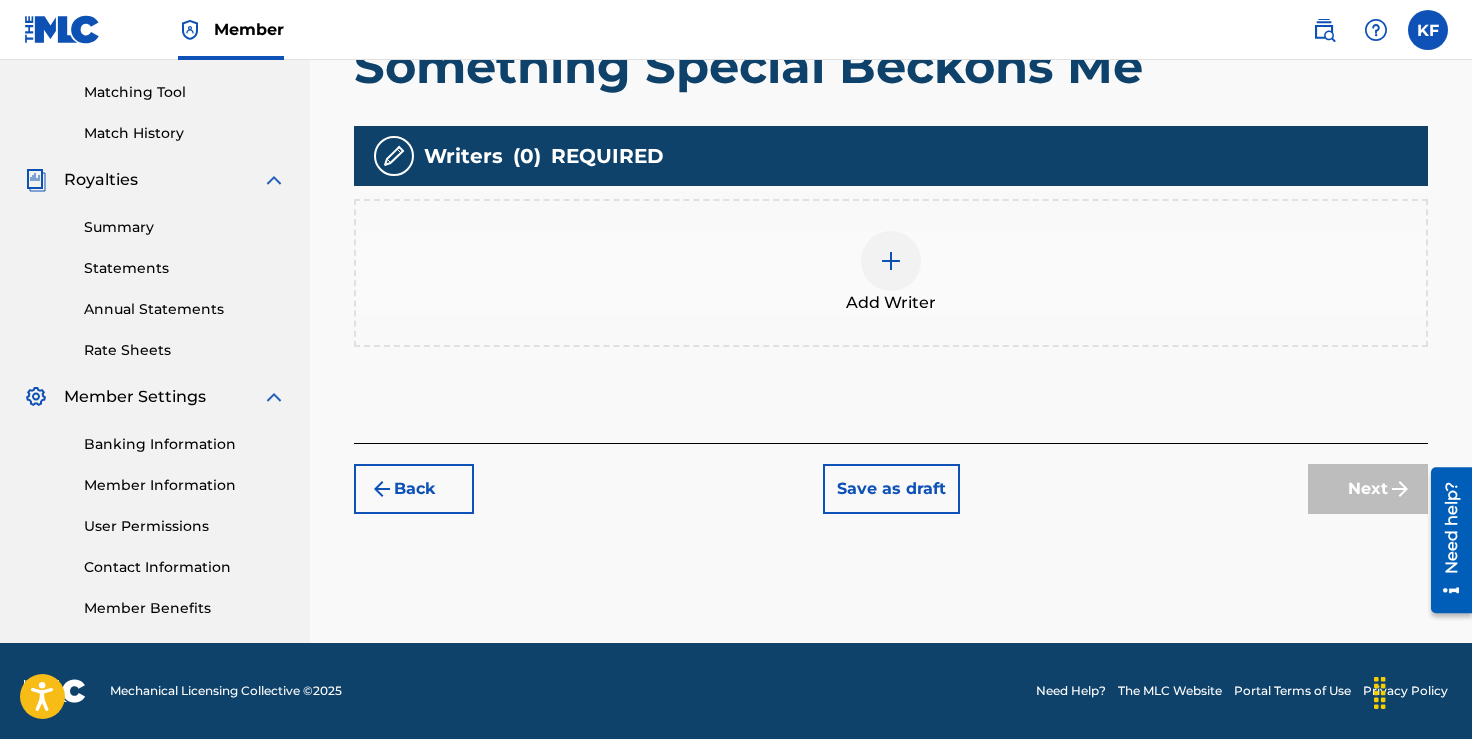 scroll, scrollTop: 501, scrollLeft: 0, axis: vertical 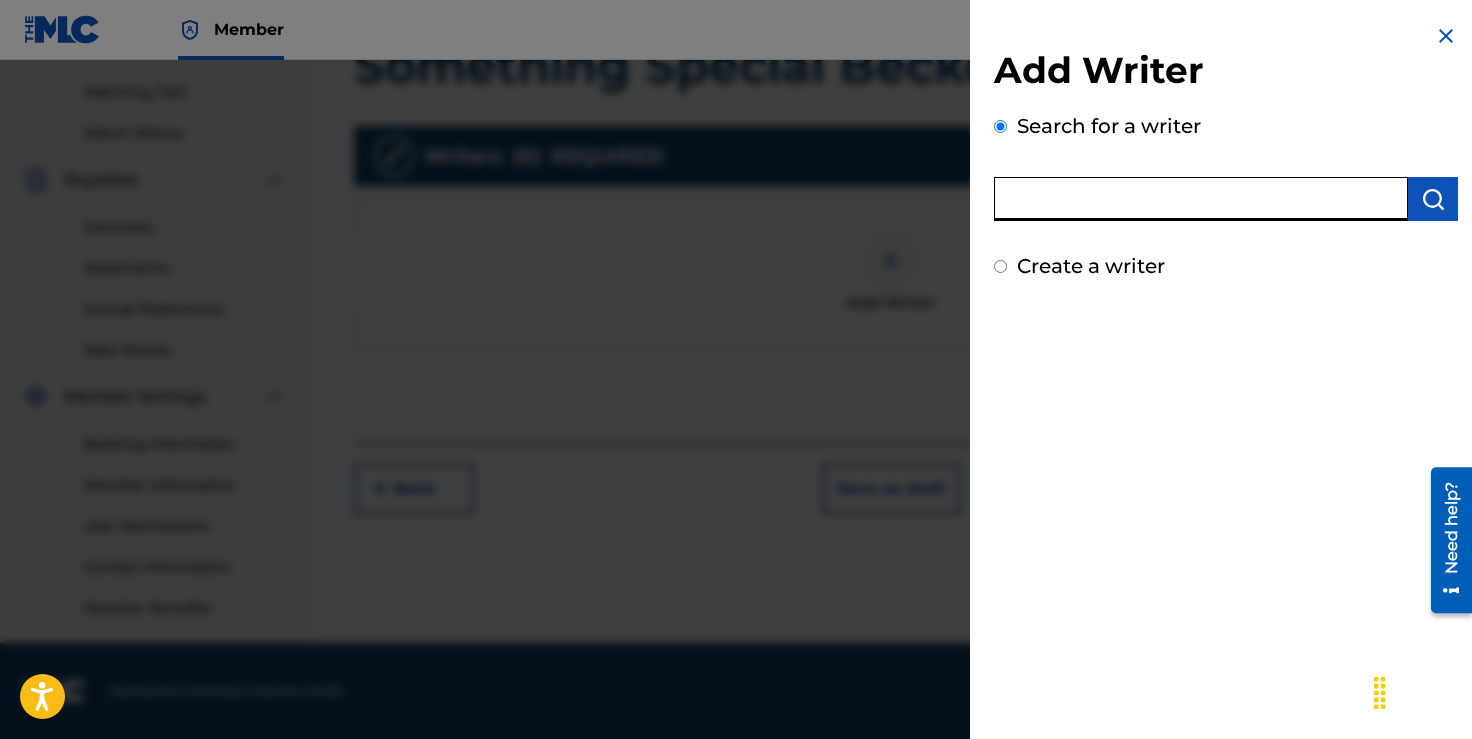click at bounding box center (1201, 199) 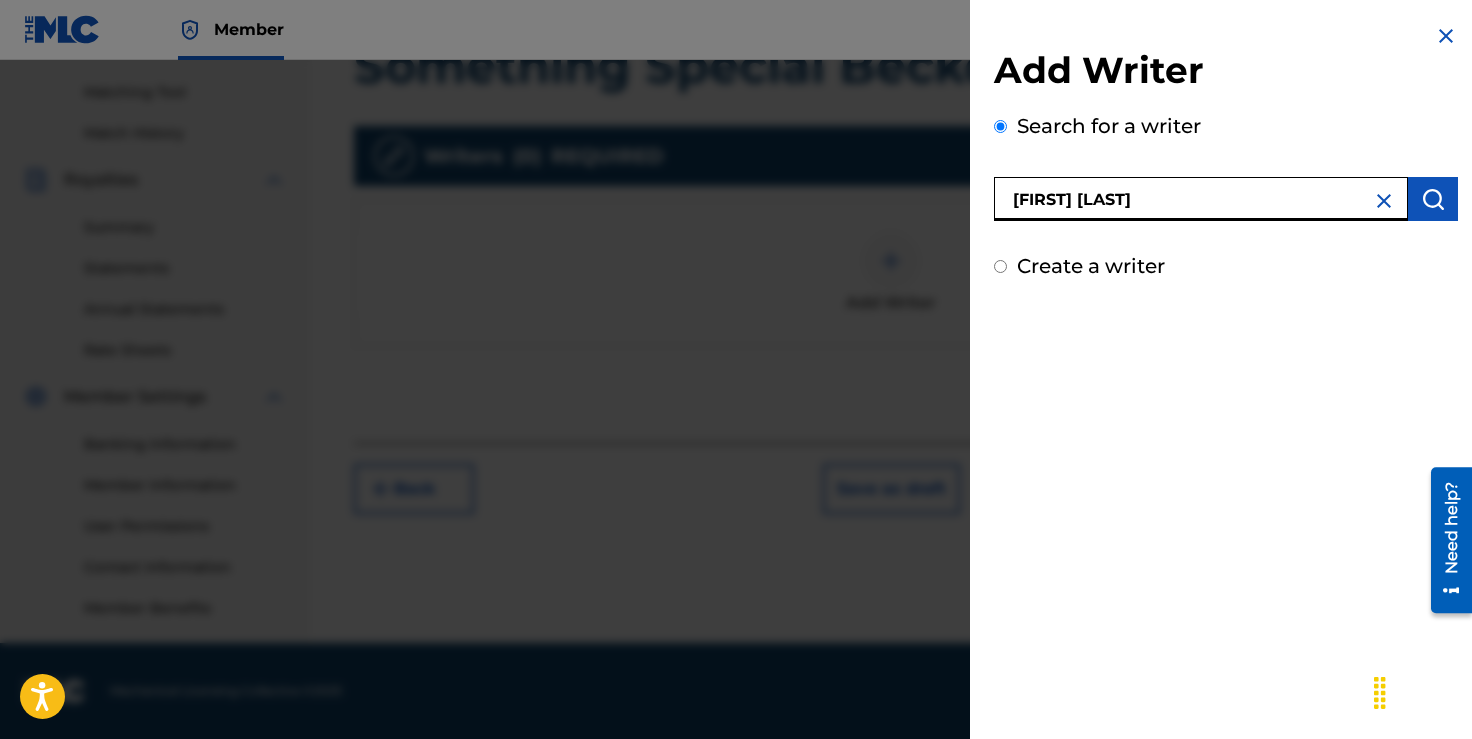 type on "[FIRST] [LAST]" 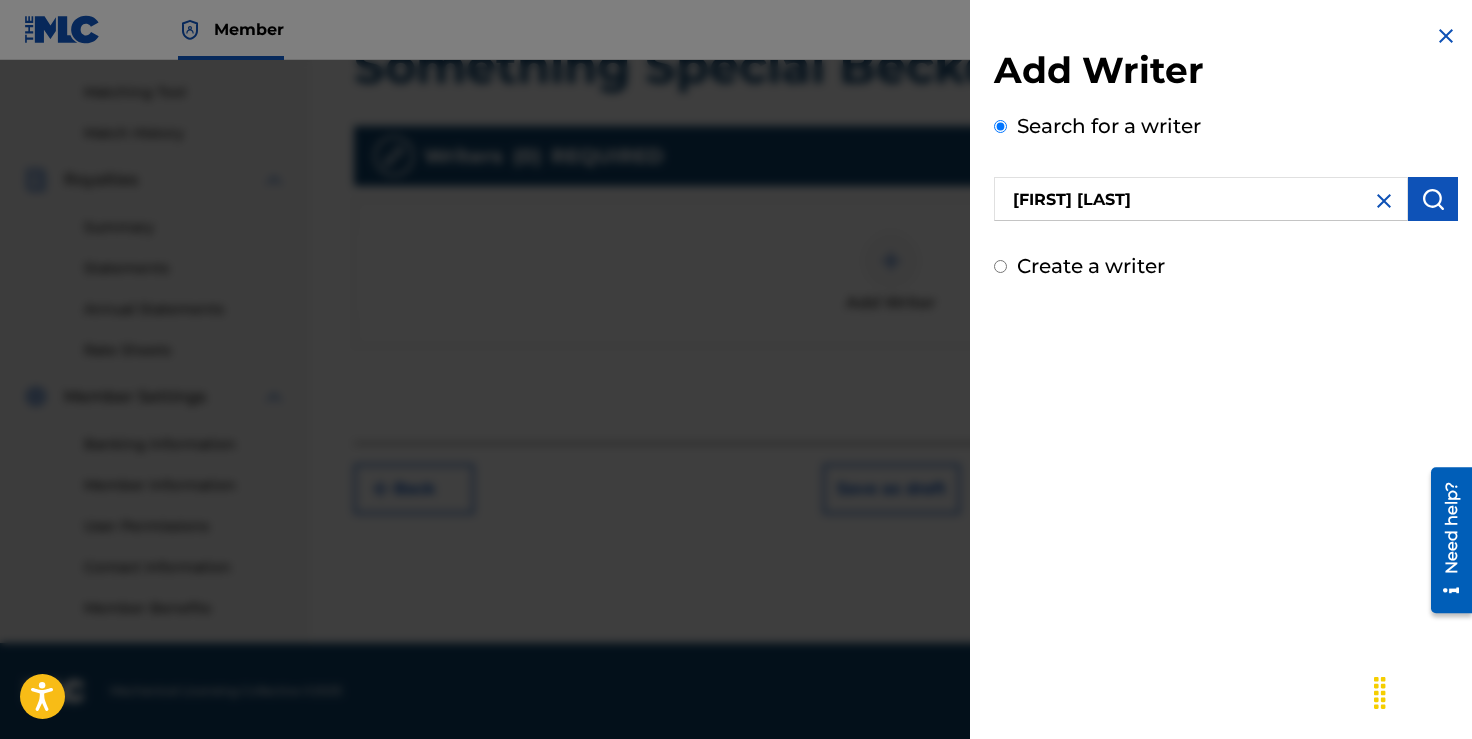 click on "Create a writer" at bounding box center (1000, 266) 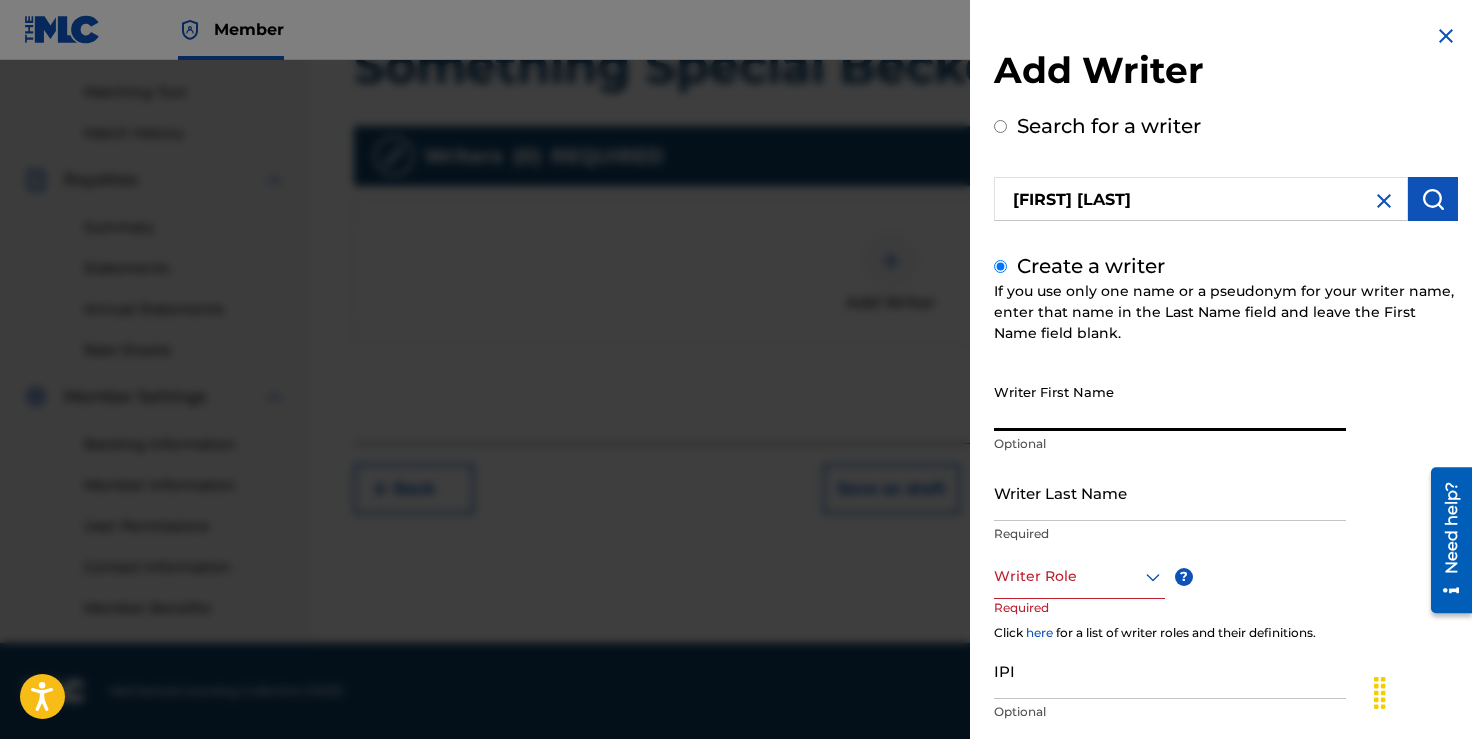 click on "Writer First Name" at bounding box center [1170, 402] 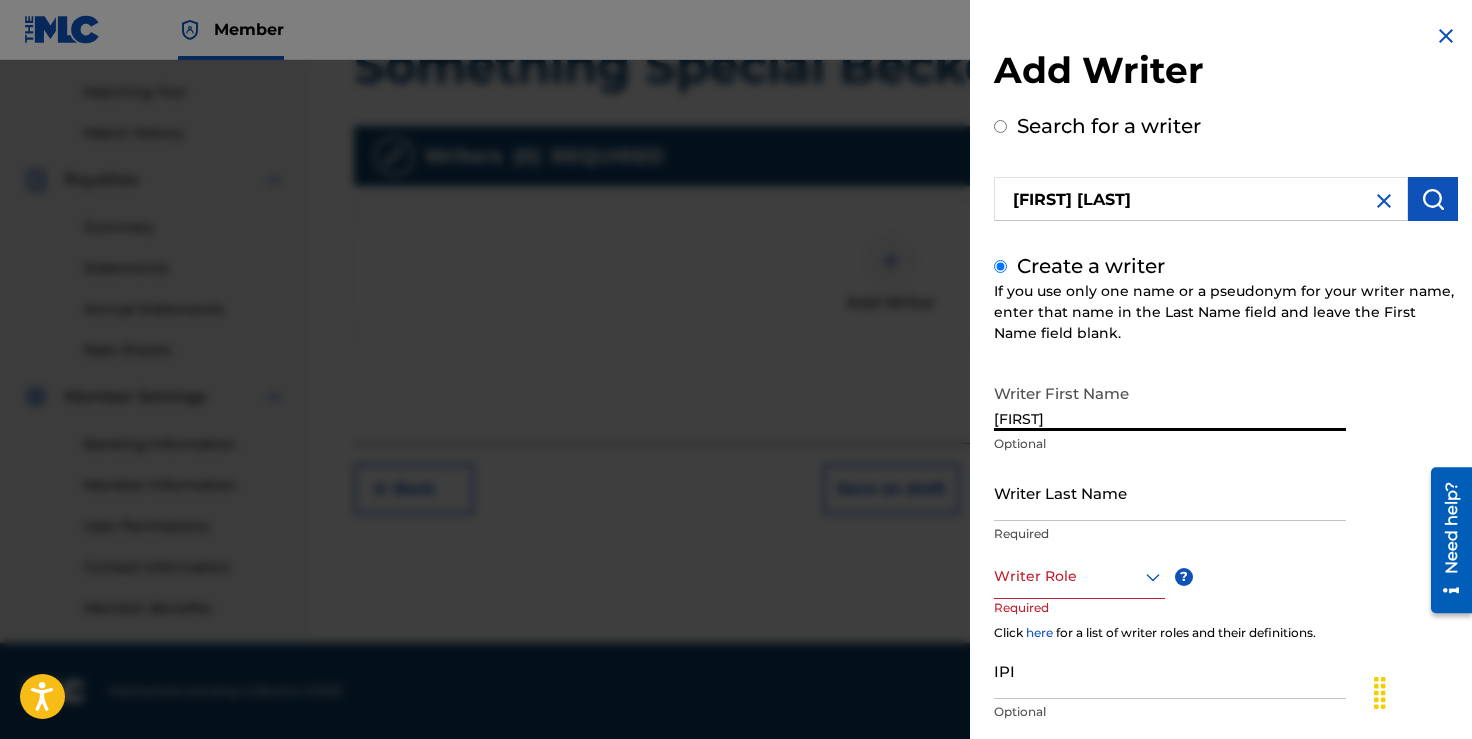 type on "[FIRST]" 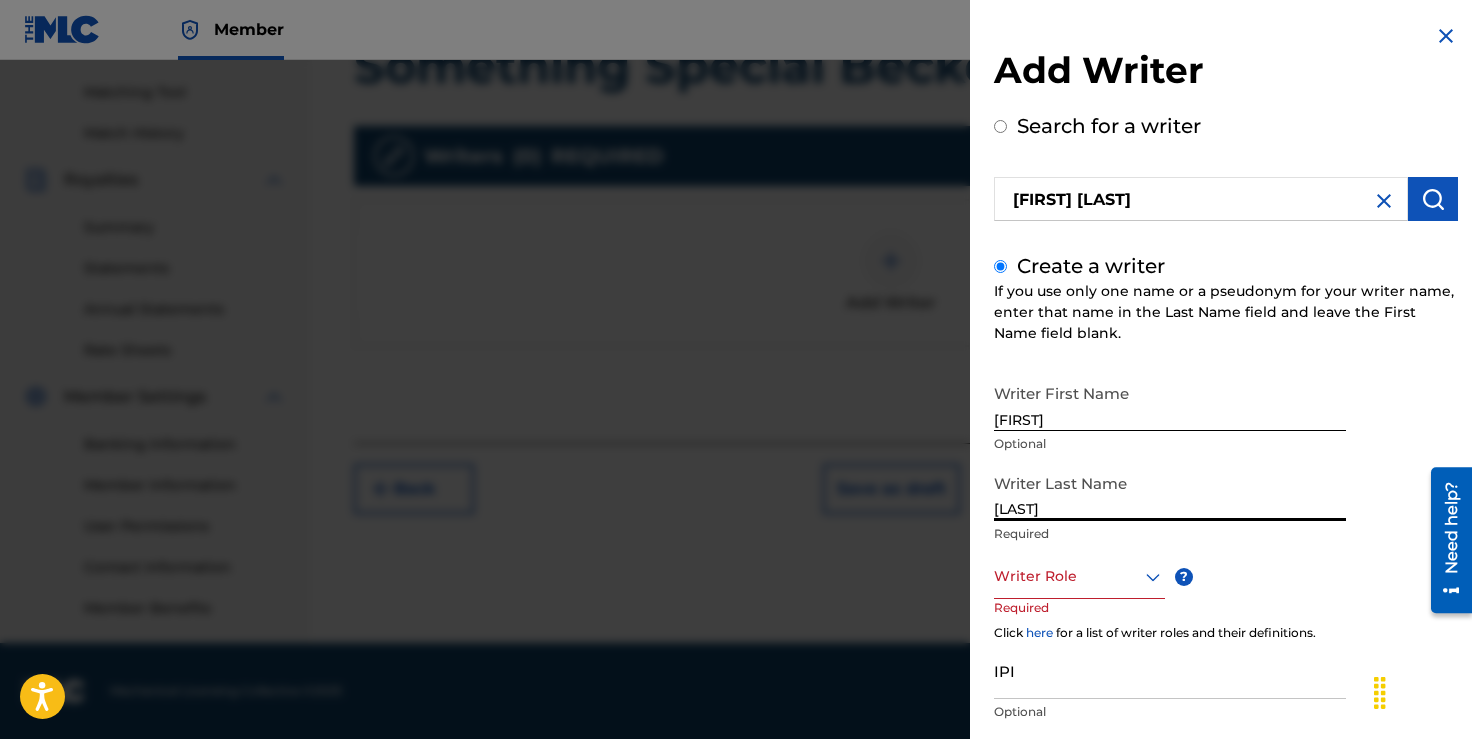 type on "[LAST]" 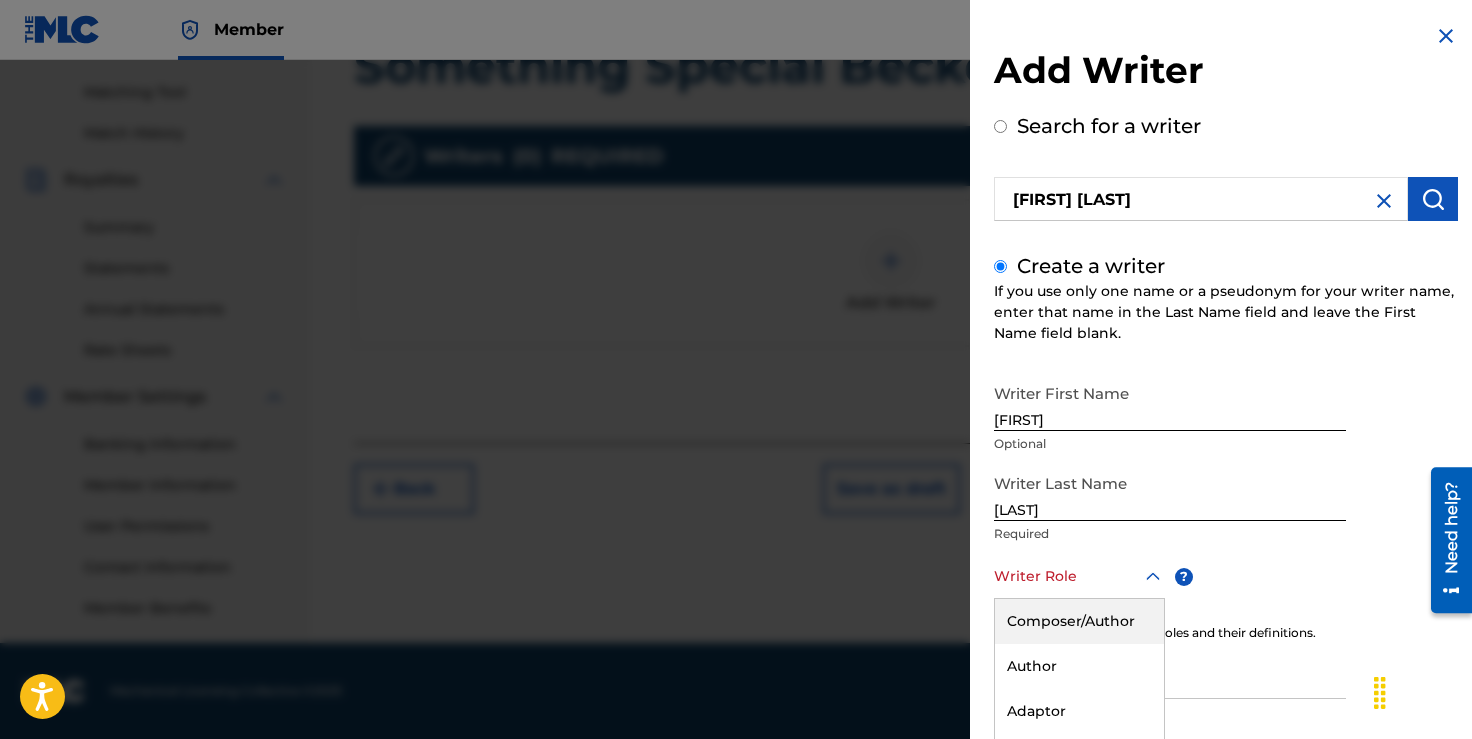 scroll, scrollTop: 127, scrollLeft: 0, axis: vertical 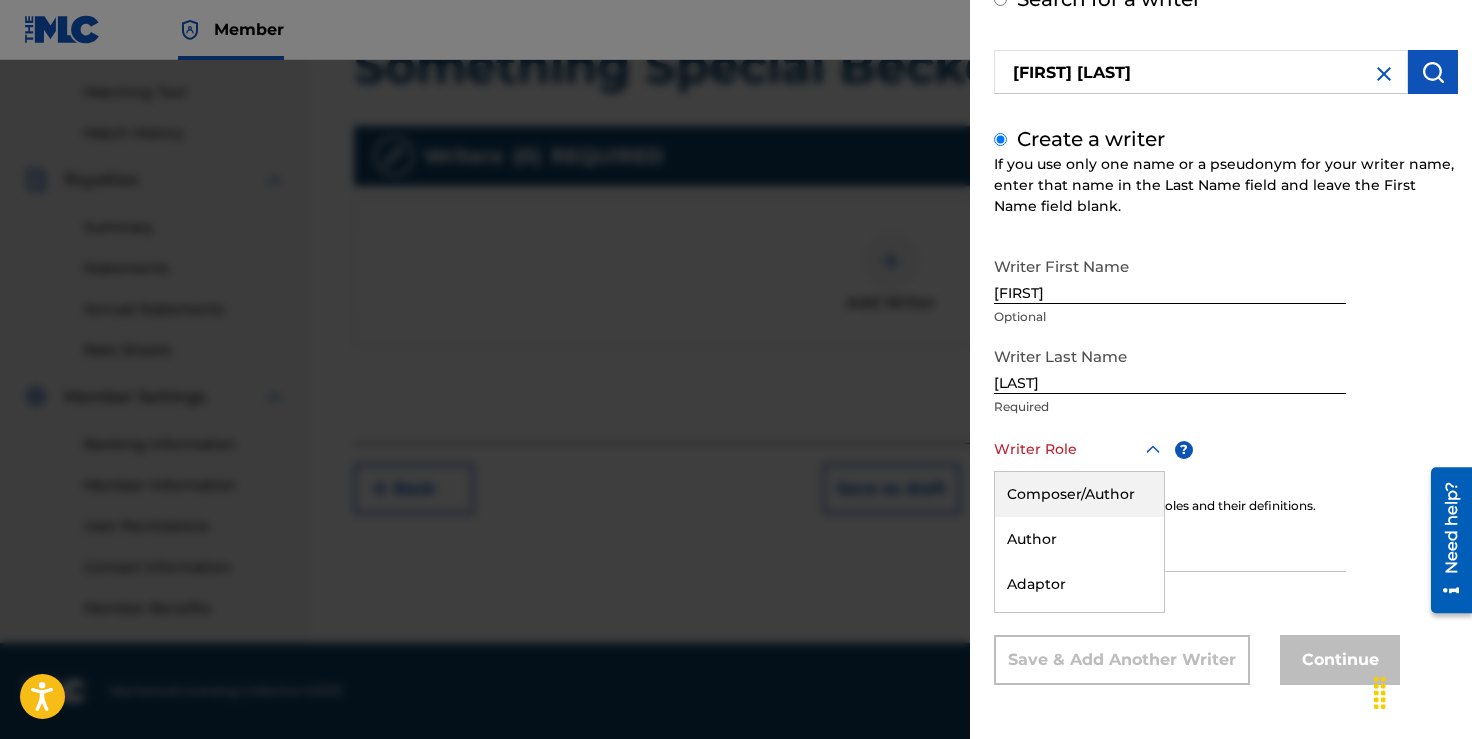 click on "8 results available. Use Up and Down to choose options, press Enter to select the currently focused option, press Escape to exit the menu, press Tab to select the option and exit the menu. Writer Role Composer/Author Author Adaptor Arranger Composer Translator Sub Arranger Sub Author" at bounding box center (1079, 449) 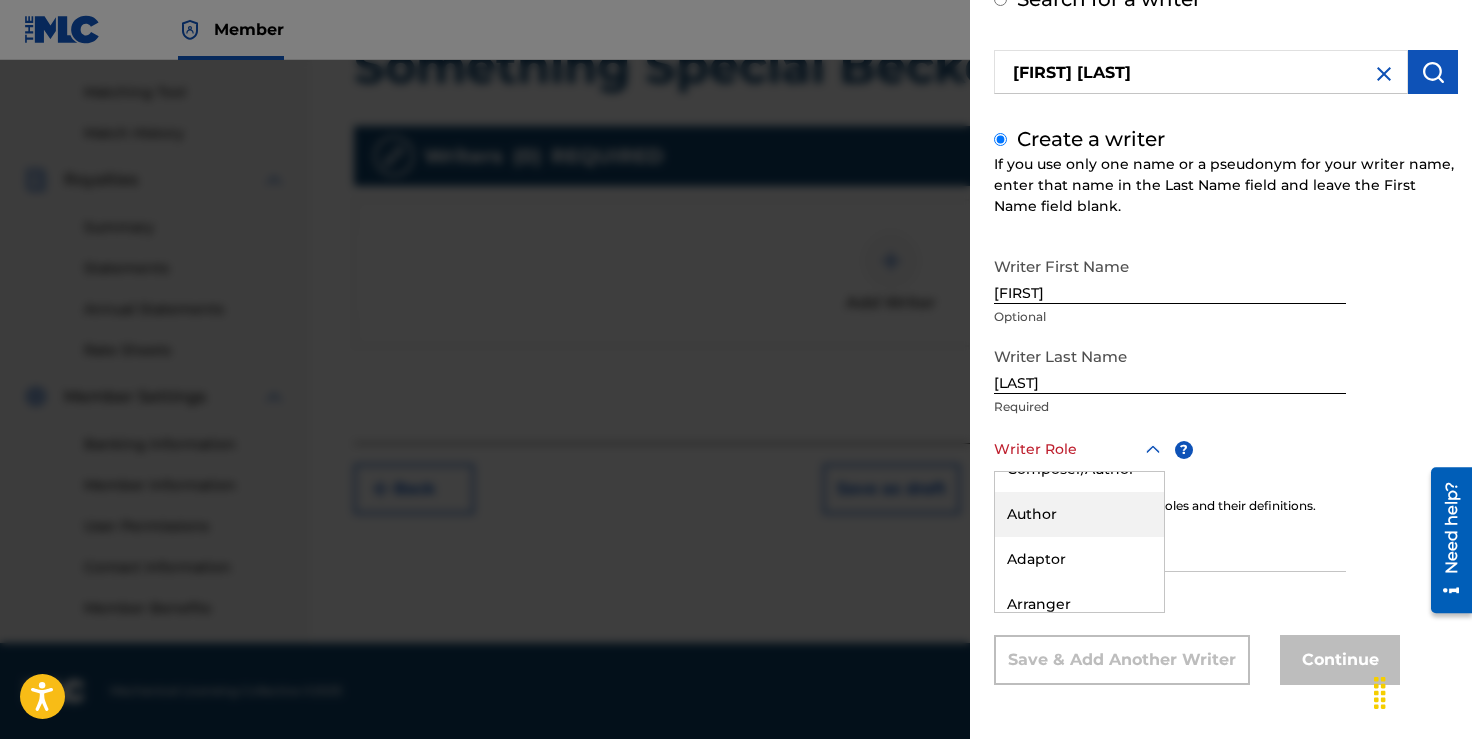 scroll, scrollTop: 0, scrollLeft: 0, axis: both 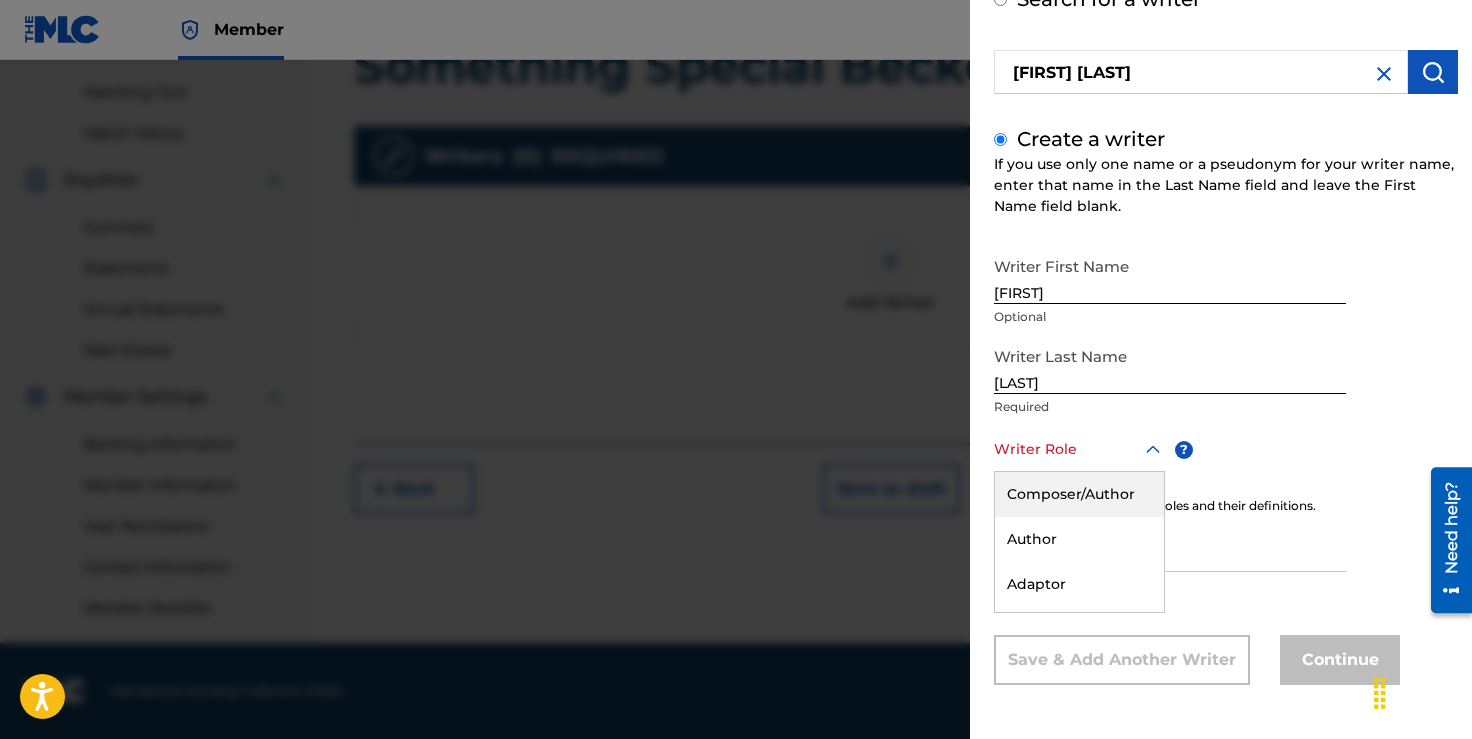 click on "Composer/Author" at bounding box center (1079, 494) 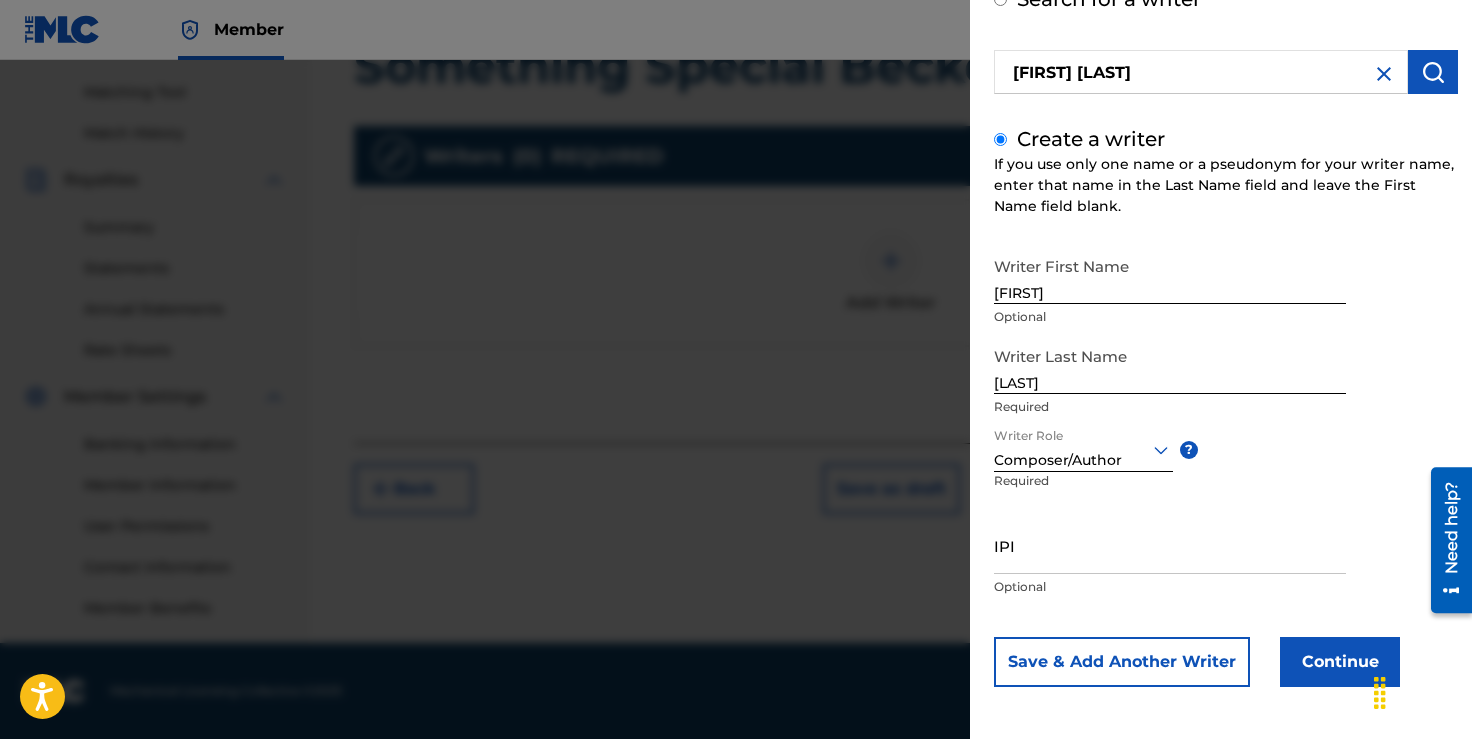 scroll, scrollTop: 129, scrollLeft: 0, axis: vertical 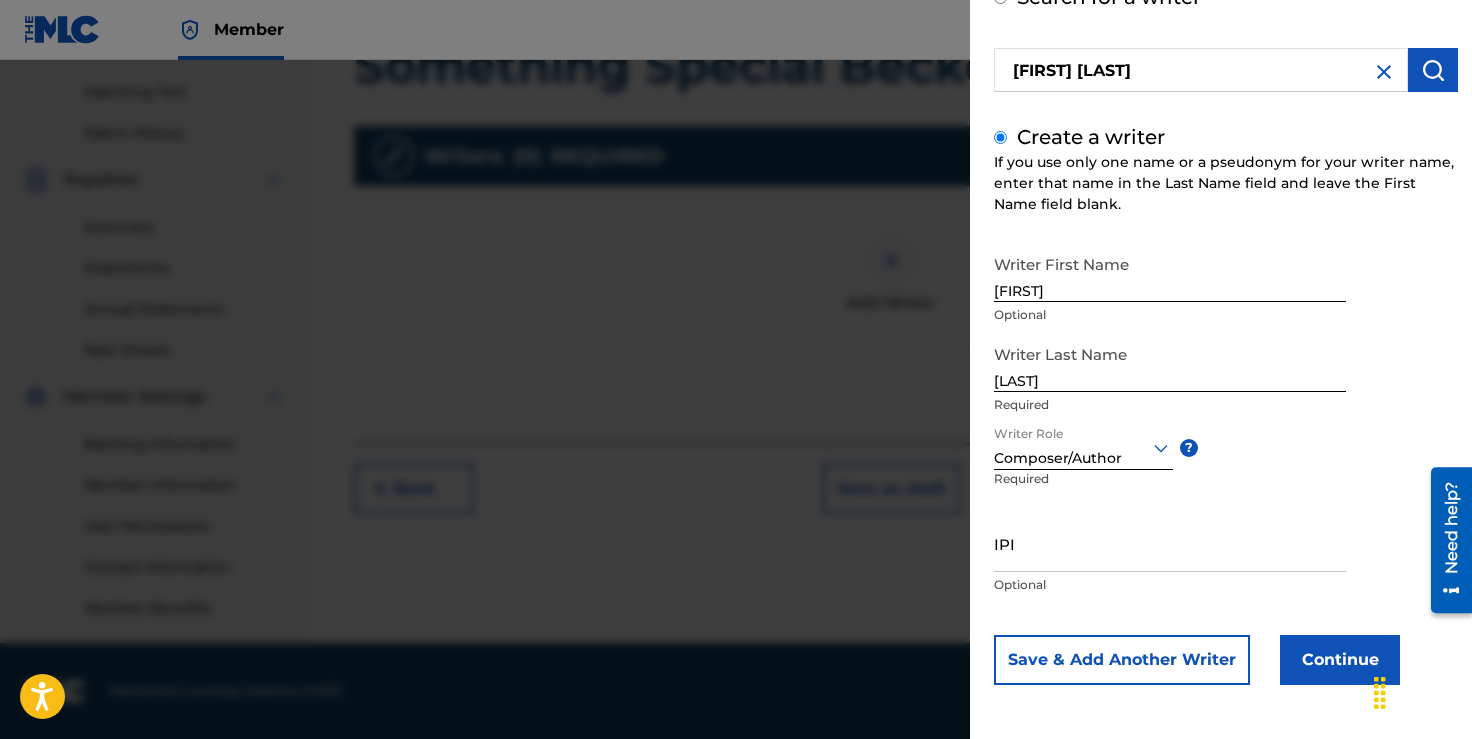click on "Continue" at bounding box center [1340, 660] 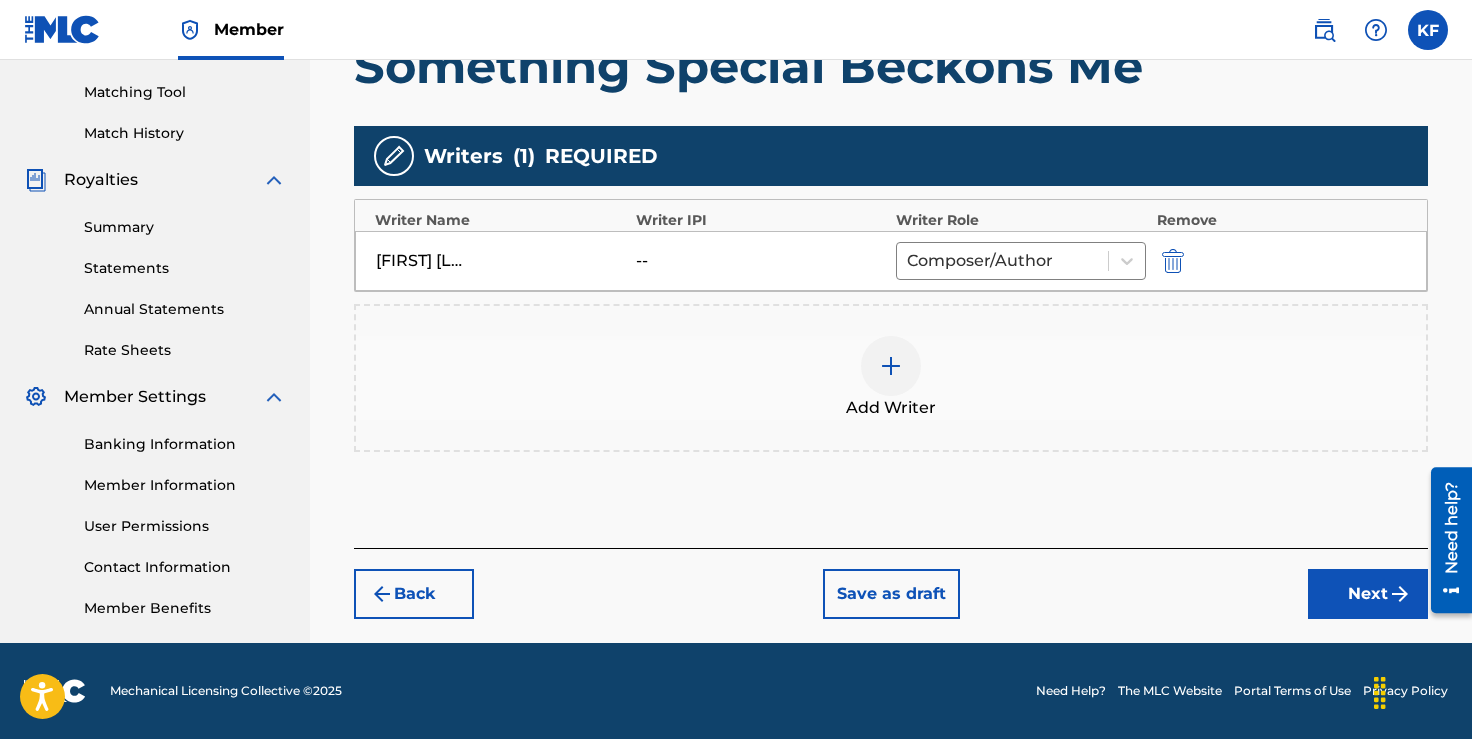 click on "Next" at bounding box center (1368, 594) 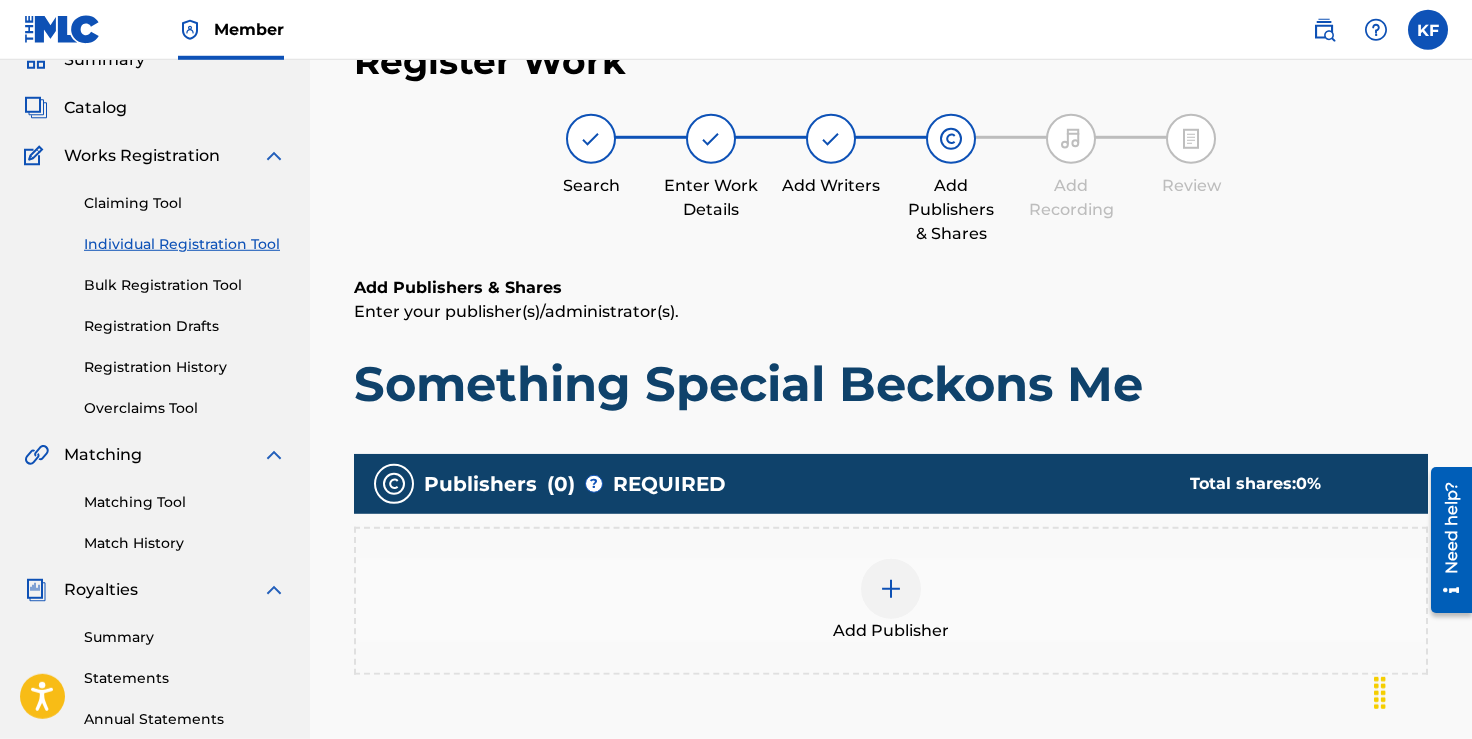 scroll, scrollTop: 90, scrollLeft: 0, axis: vertical 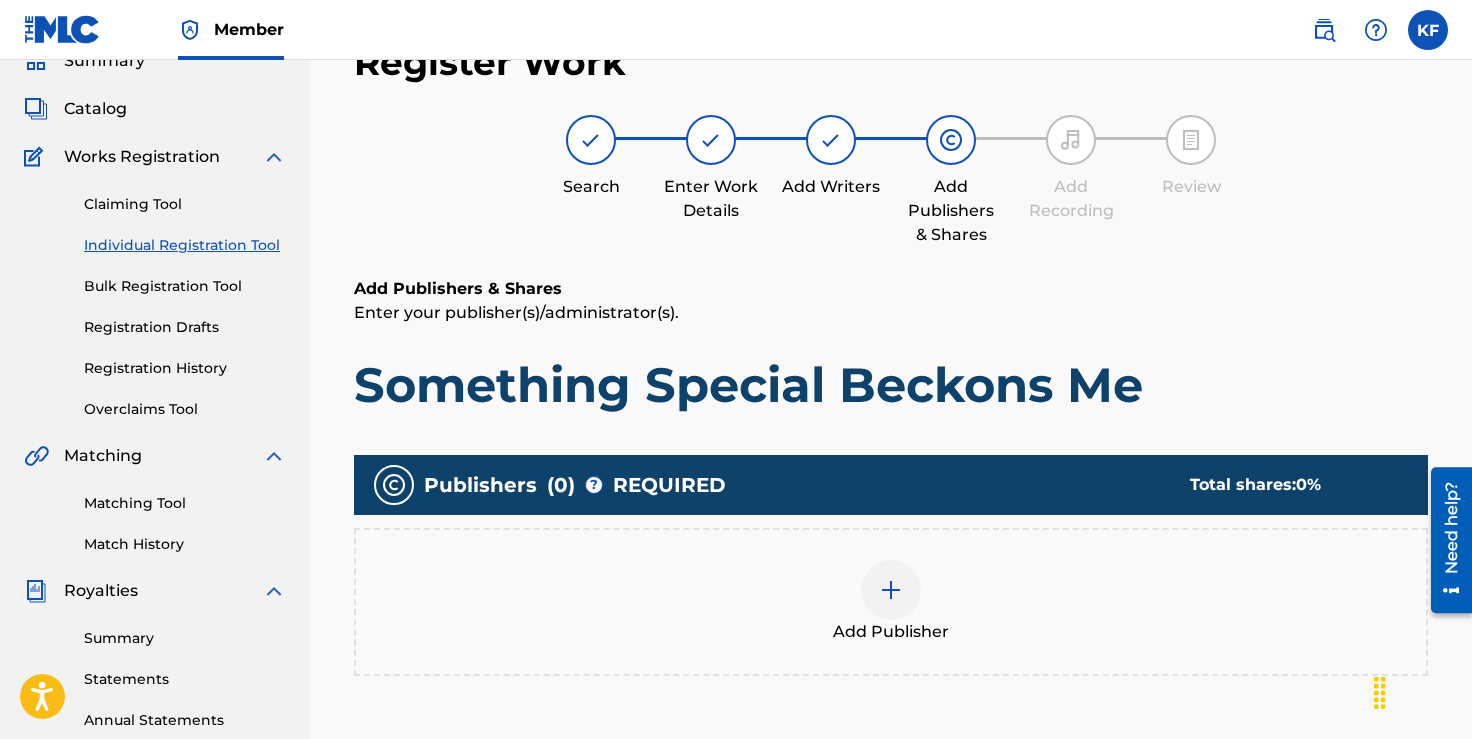 click at bounding box center [891, 590] 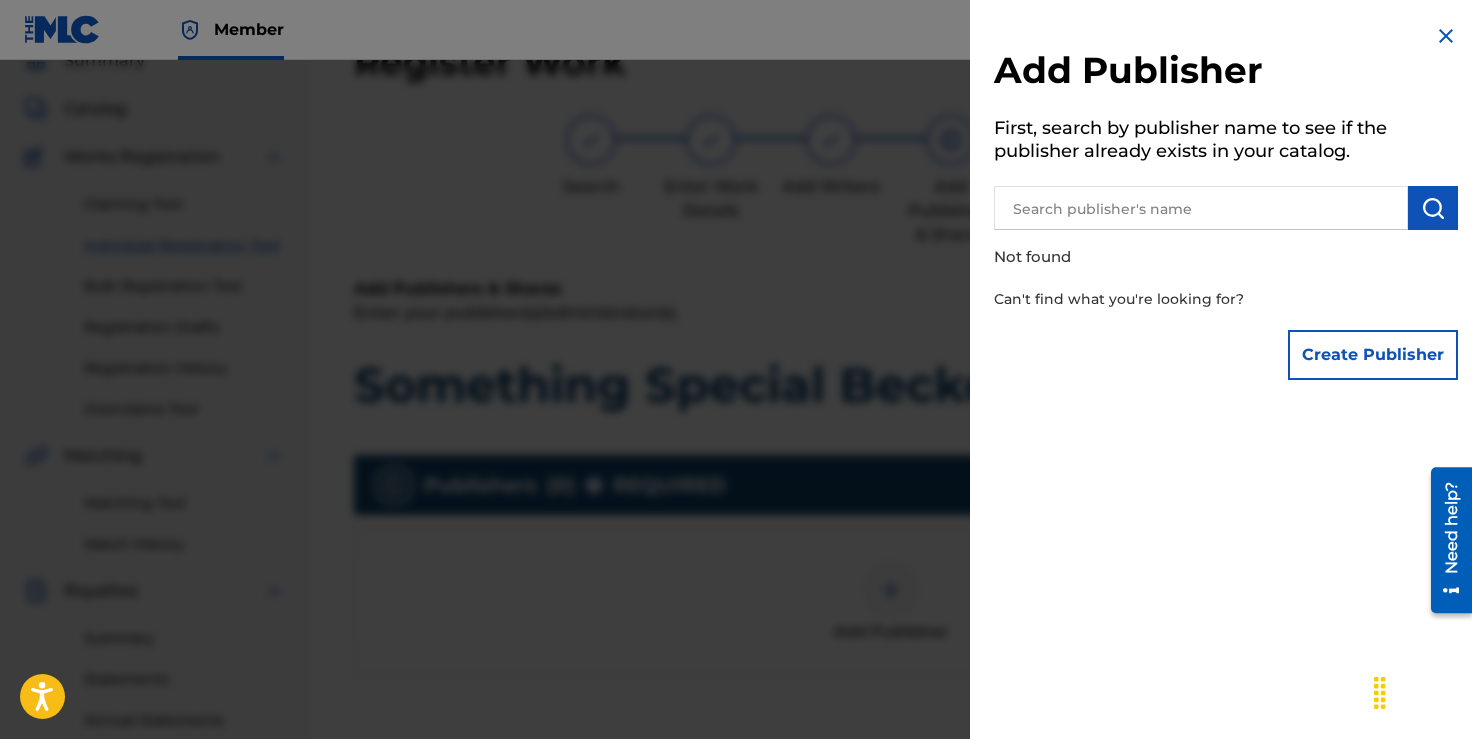 click at bounding box center (1201, 208) 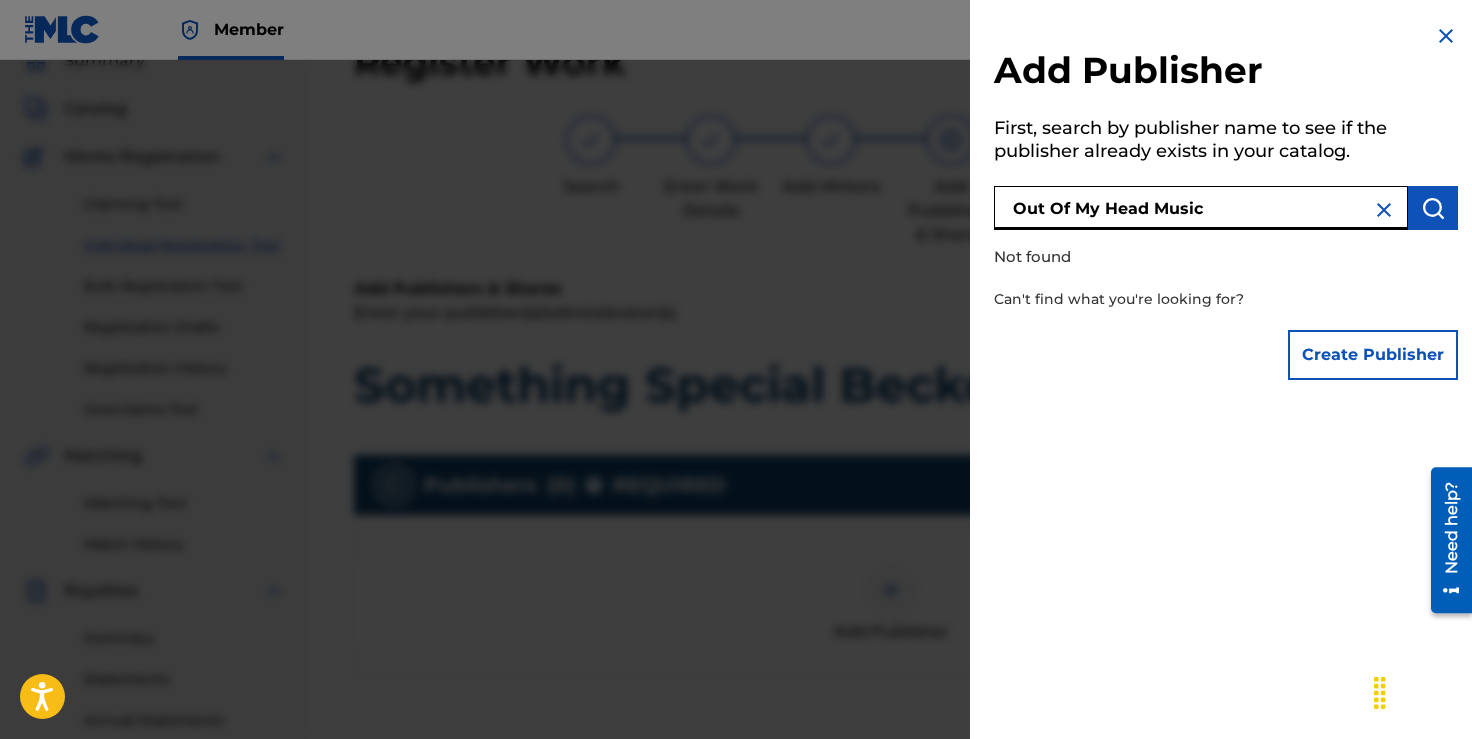 type on "Out Of My Head Music" 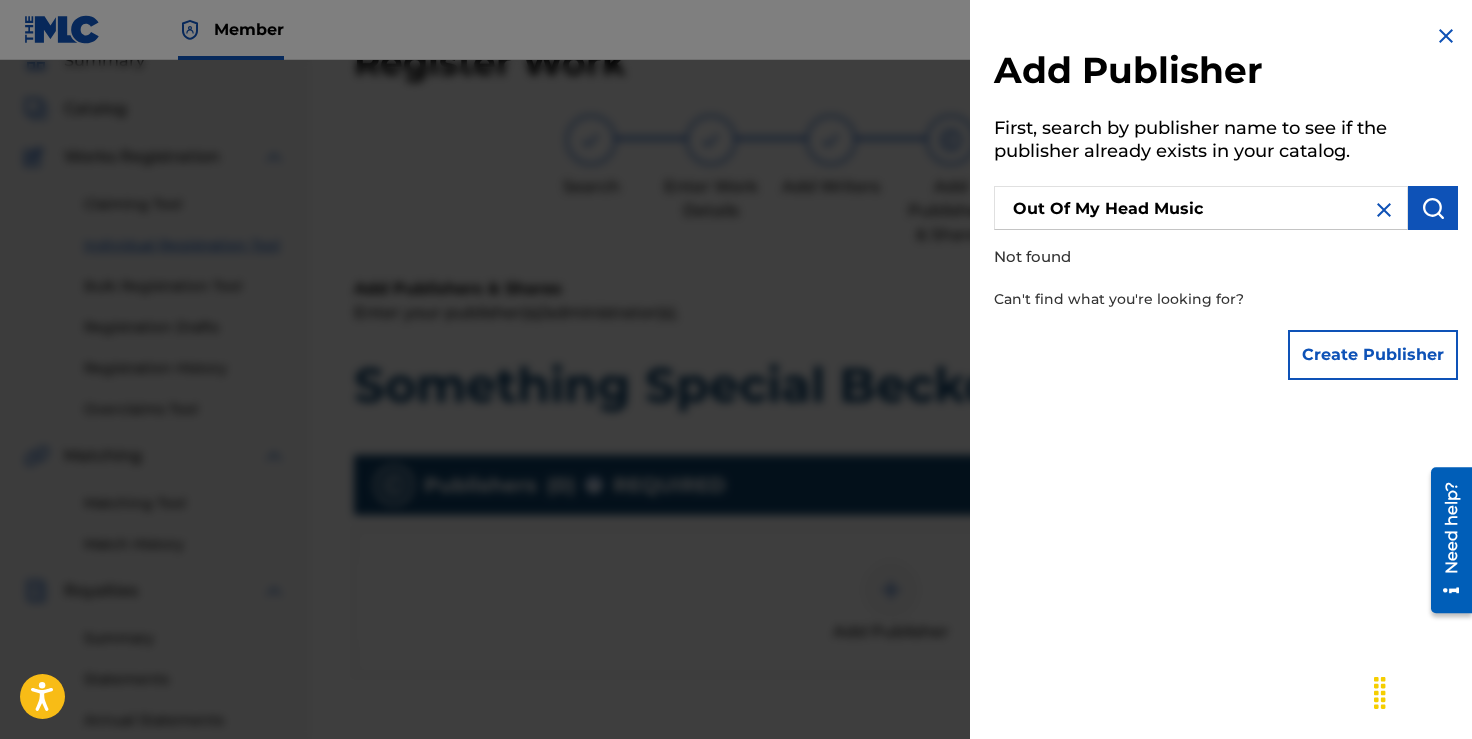 click on "Create Publisher" at bounding box center (1373, 355) 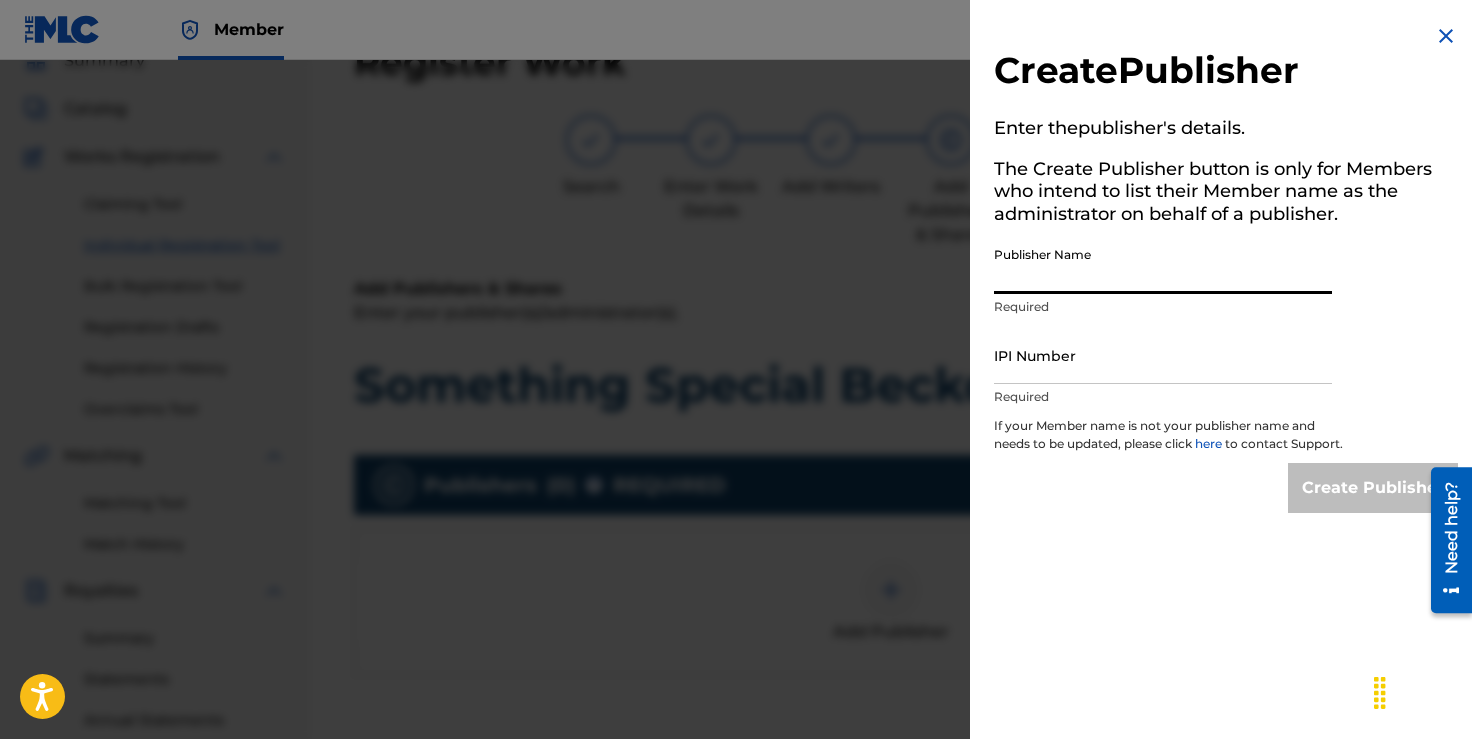 click on "Publisher Name" at bounding box center [1163, 265] 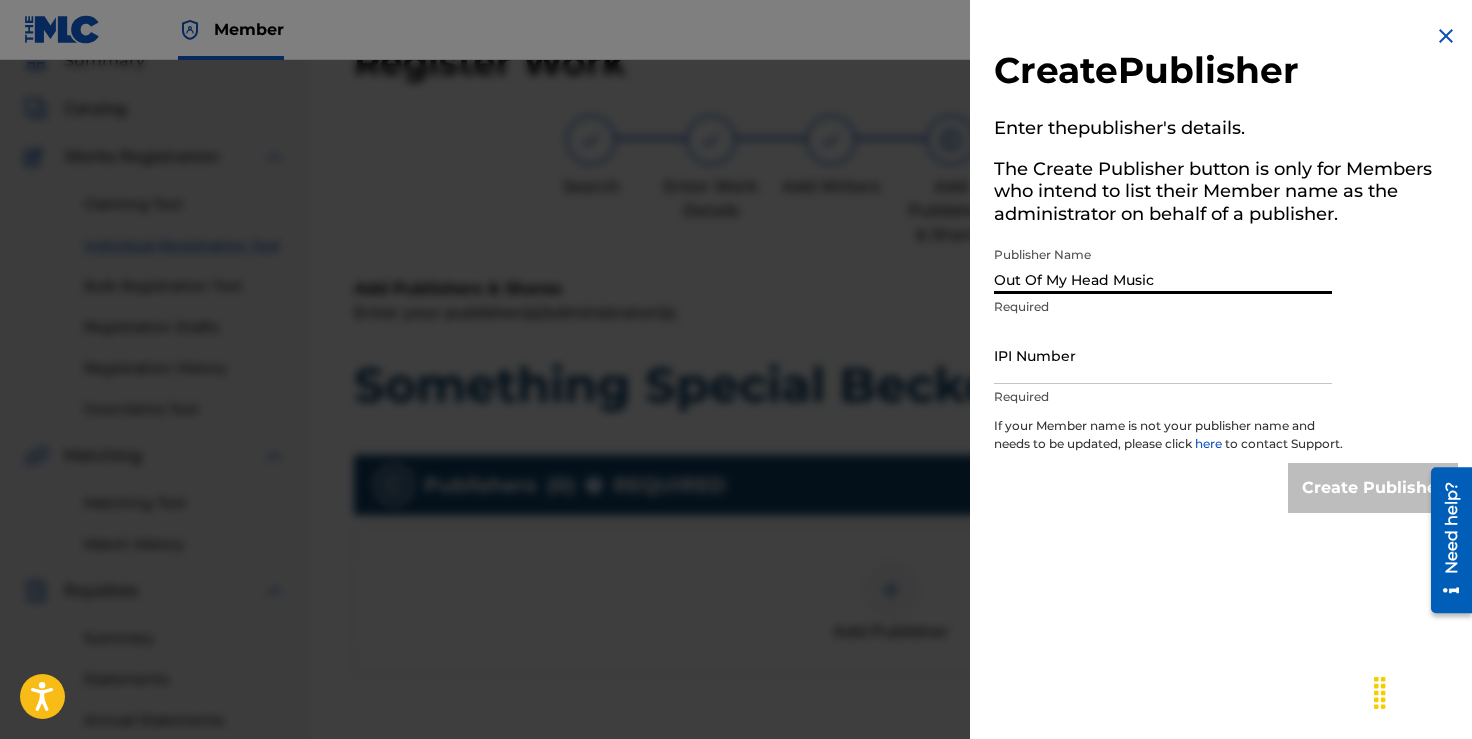 type on "Out Of My Head Music" 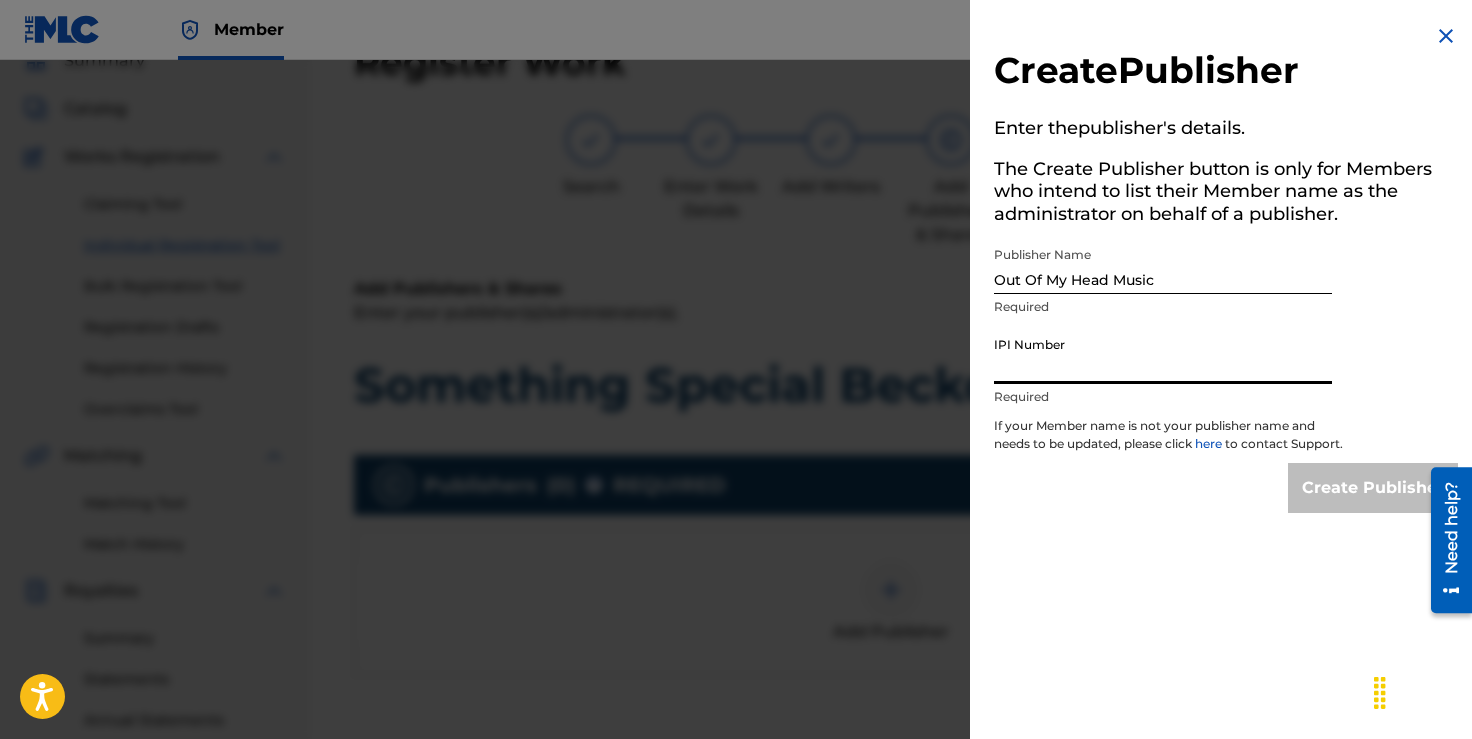 click on "IPI Number" at bounding box center (1163, 355) 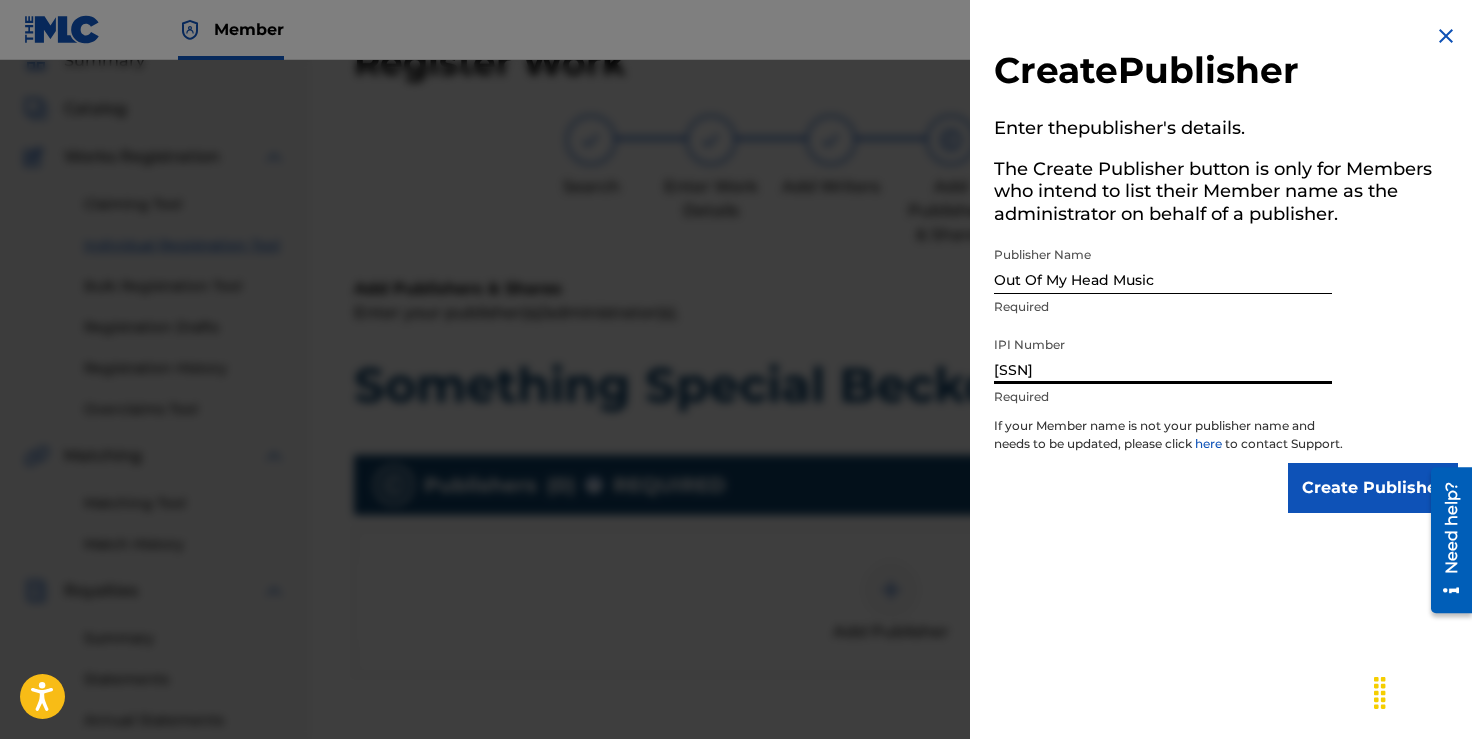 type on "[SSN]" 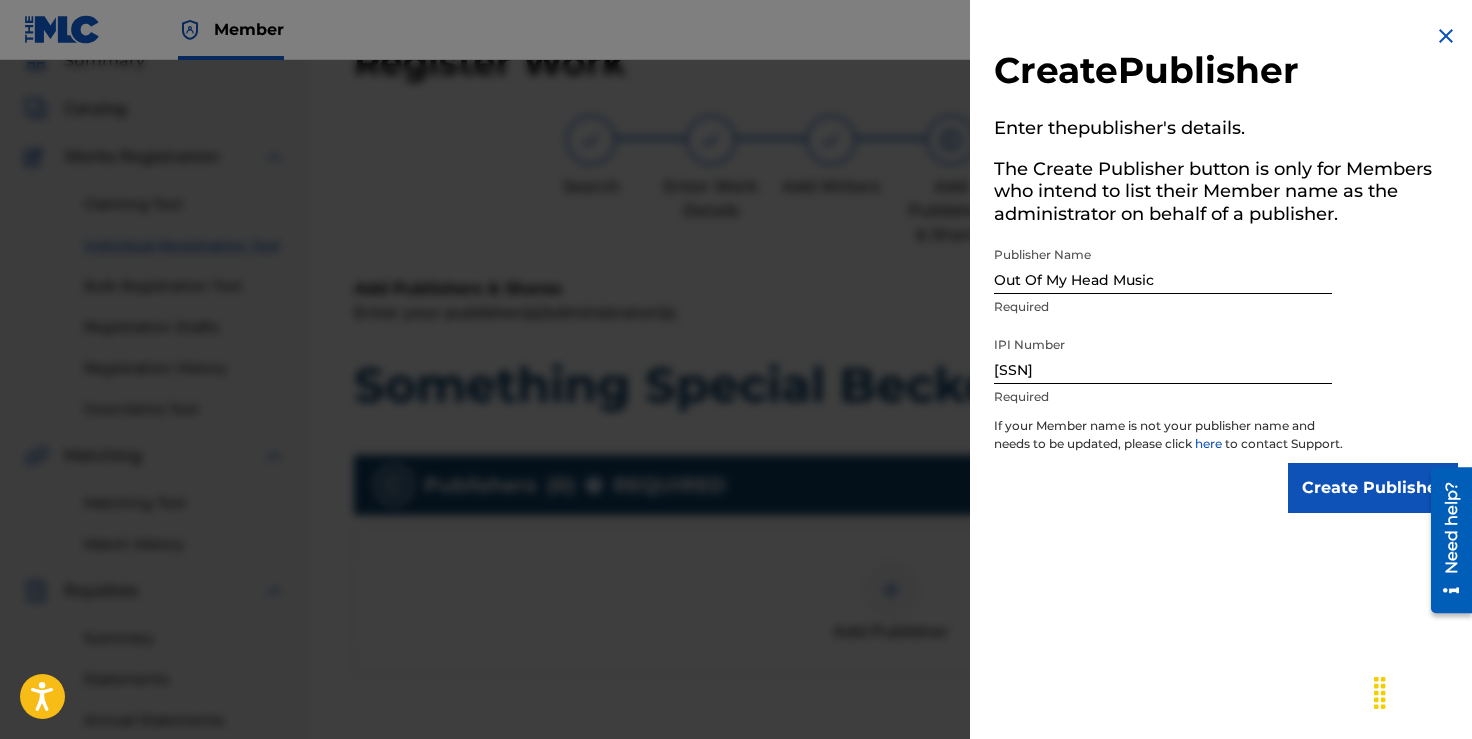 click on "Create Publisher" at bounding box center (1373, 488) 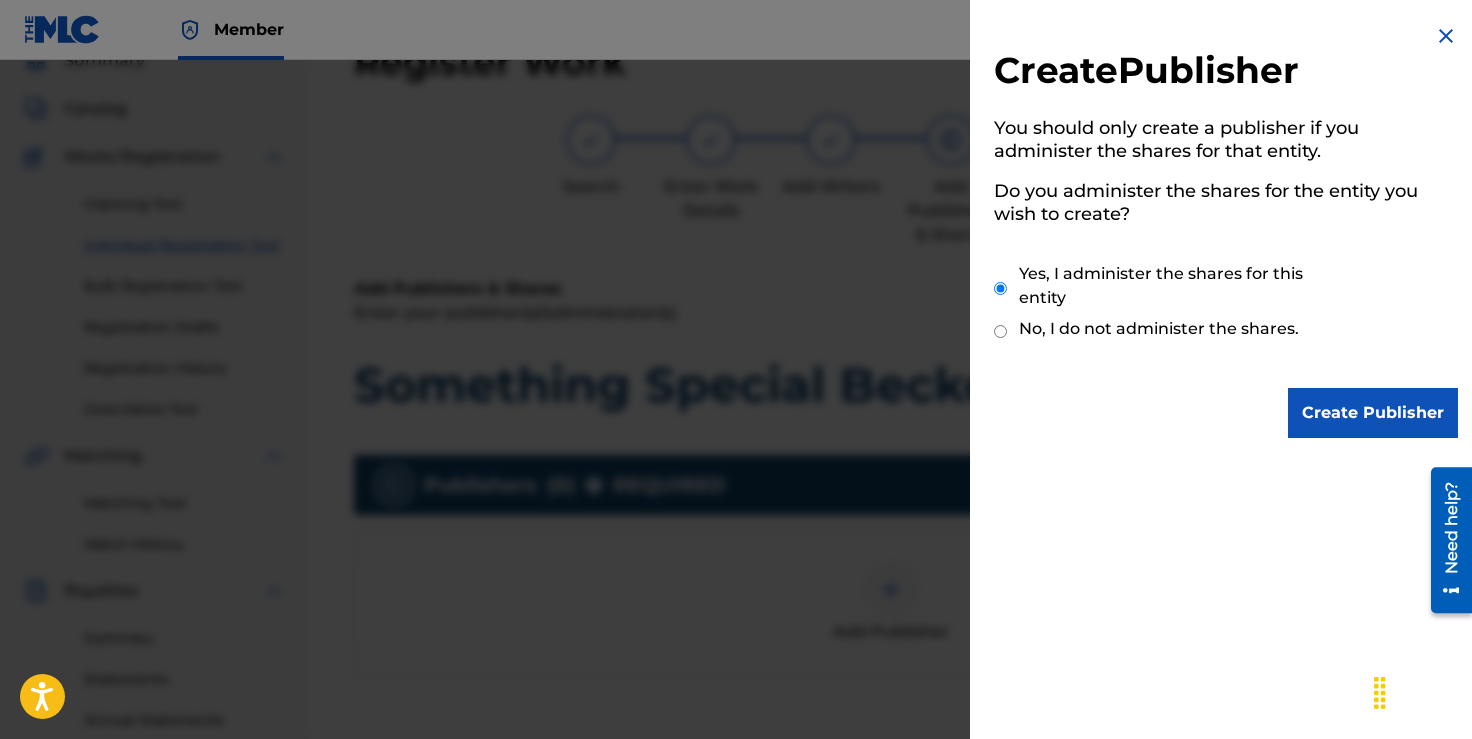 click on "Create Publisher" at bounding box center (1373, 413) 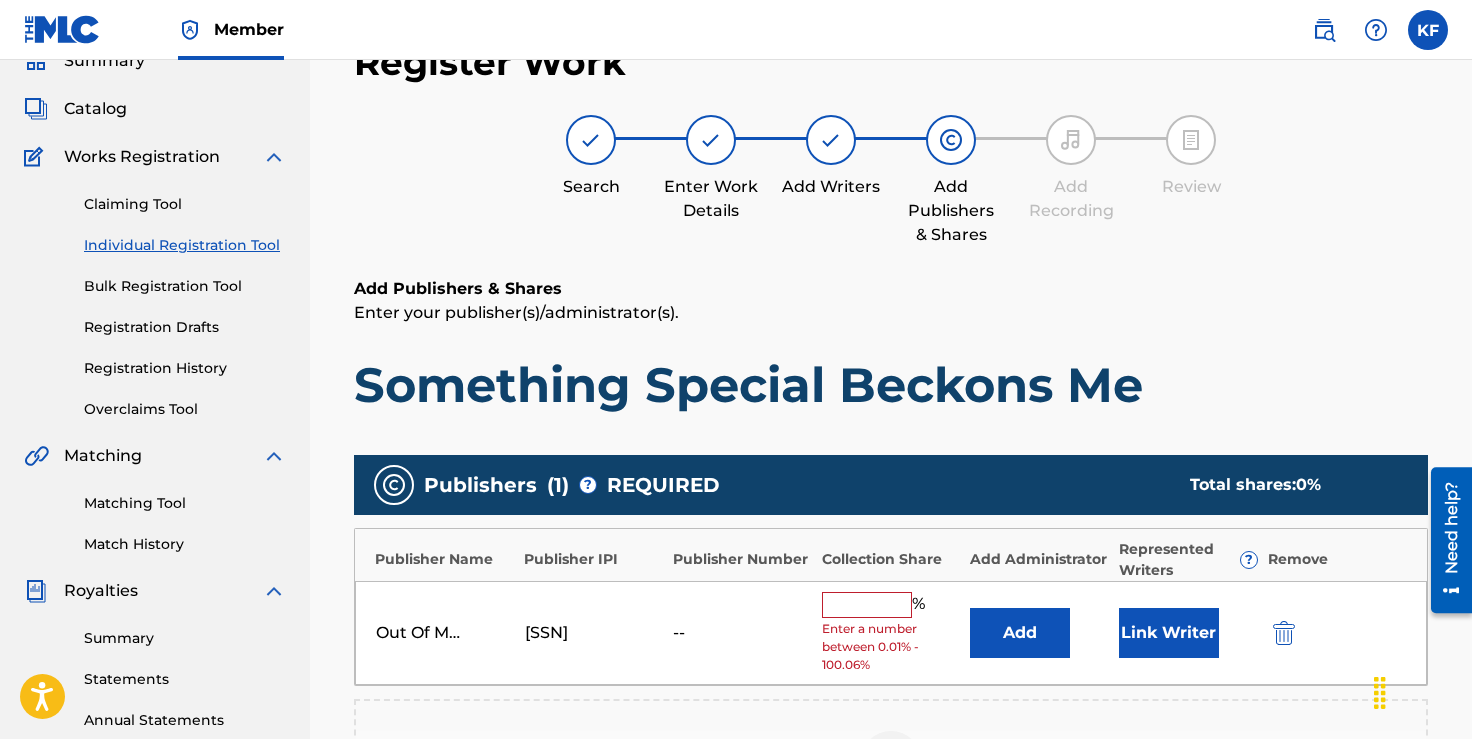 click at bounding box center (867, 605) 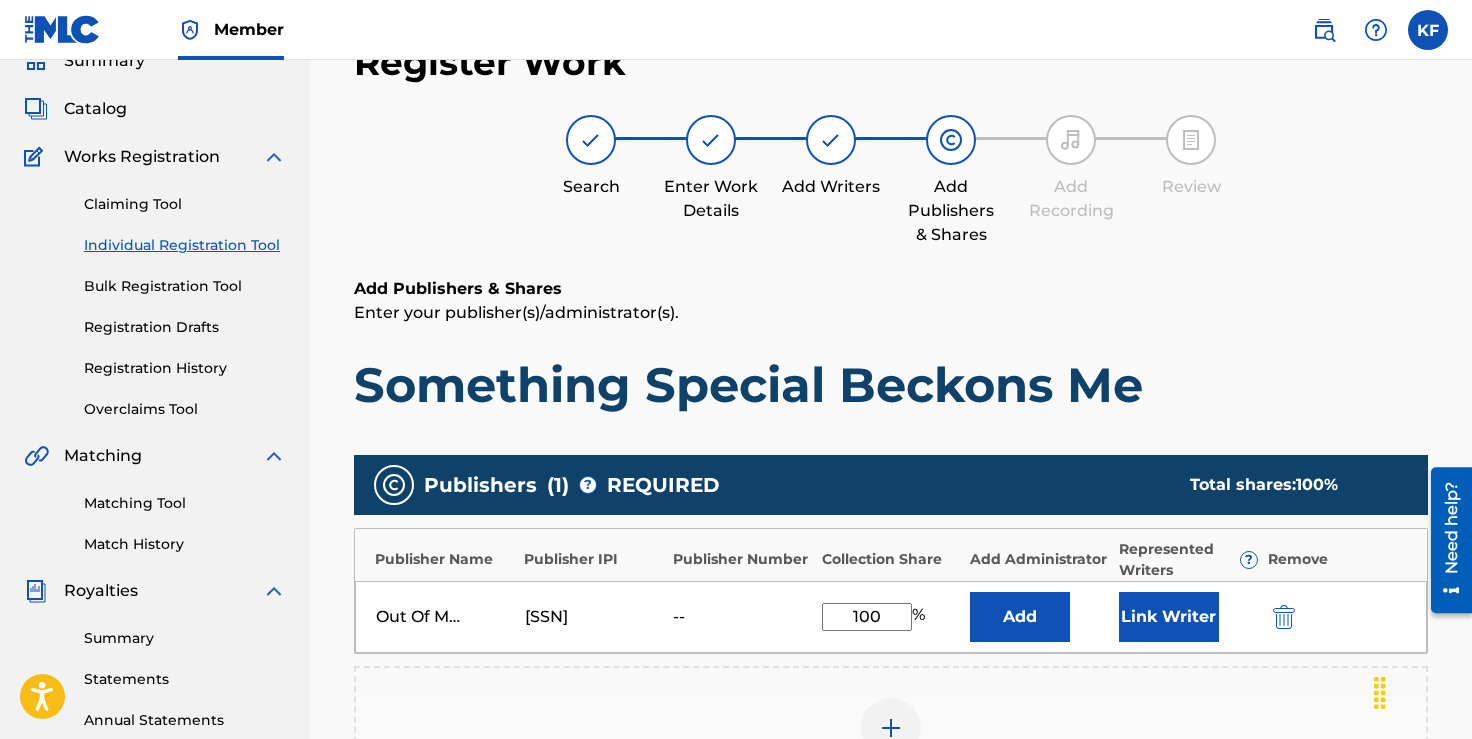 type on "100" 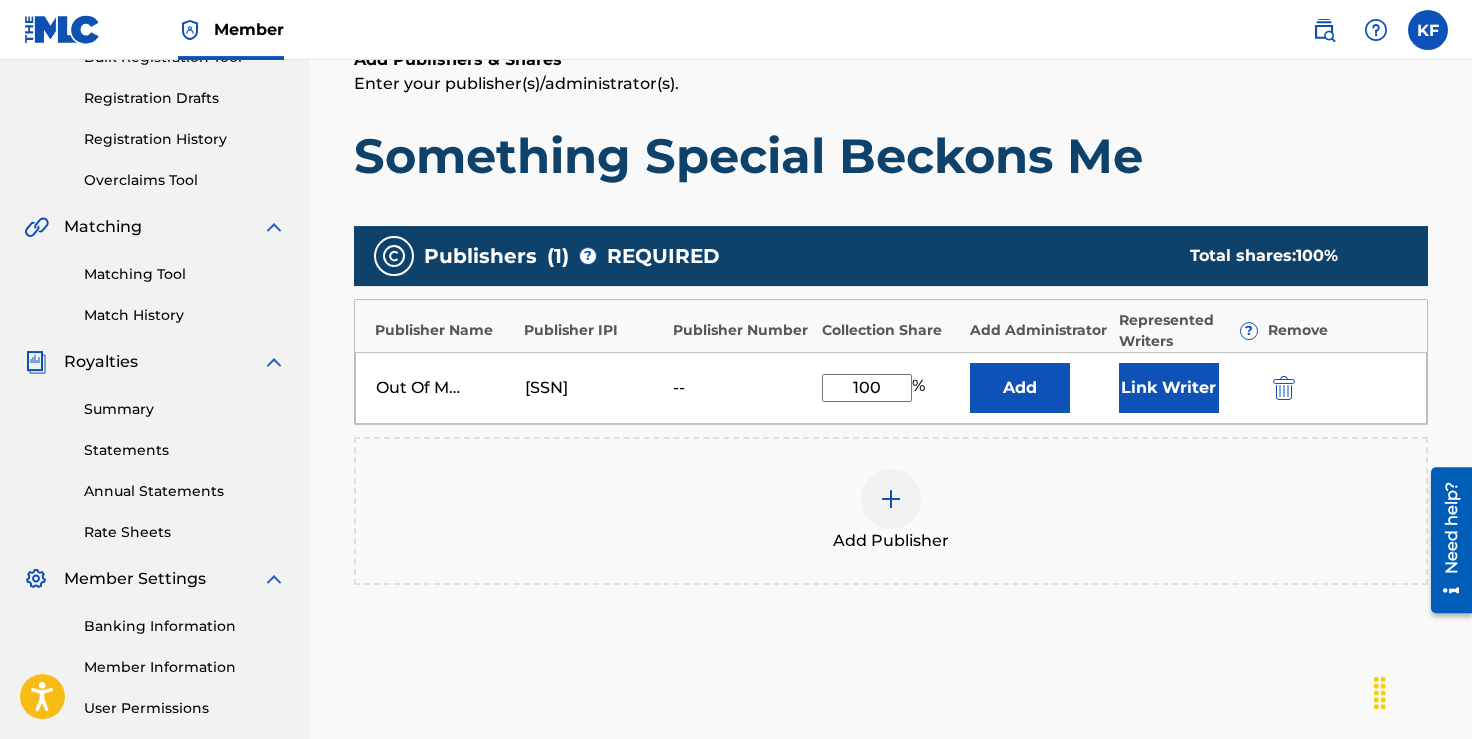 scroll, scrollTop: 362, scrollLeft: 0, axis: vertical 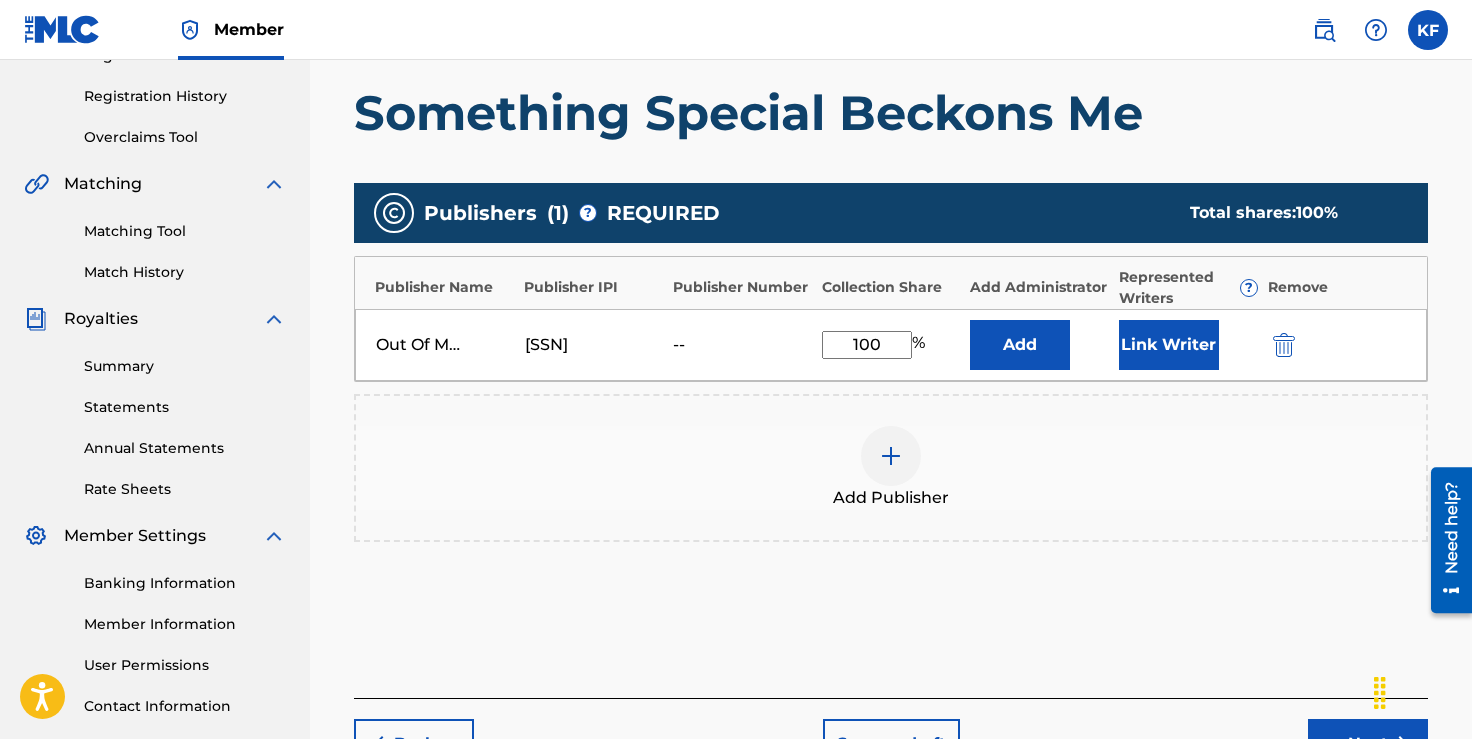 click on "Add" at bounding box center [1020, 345] 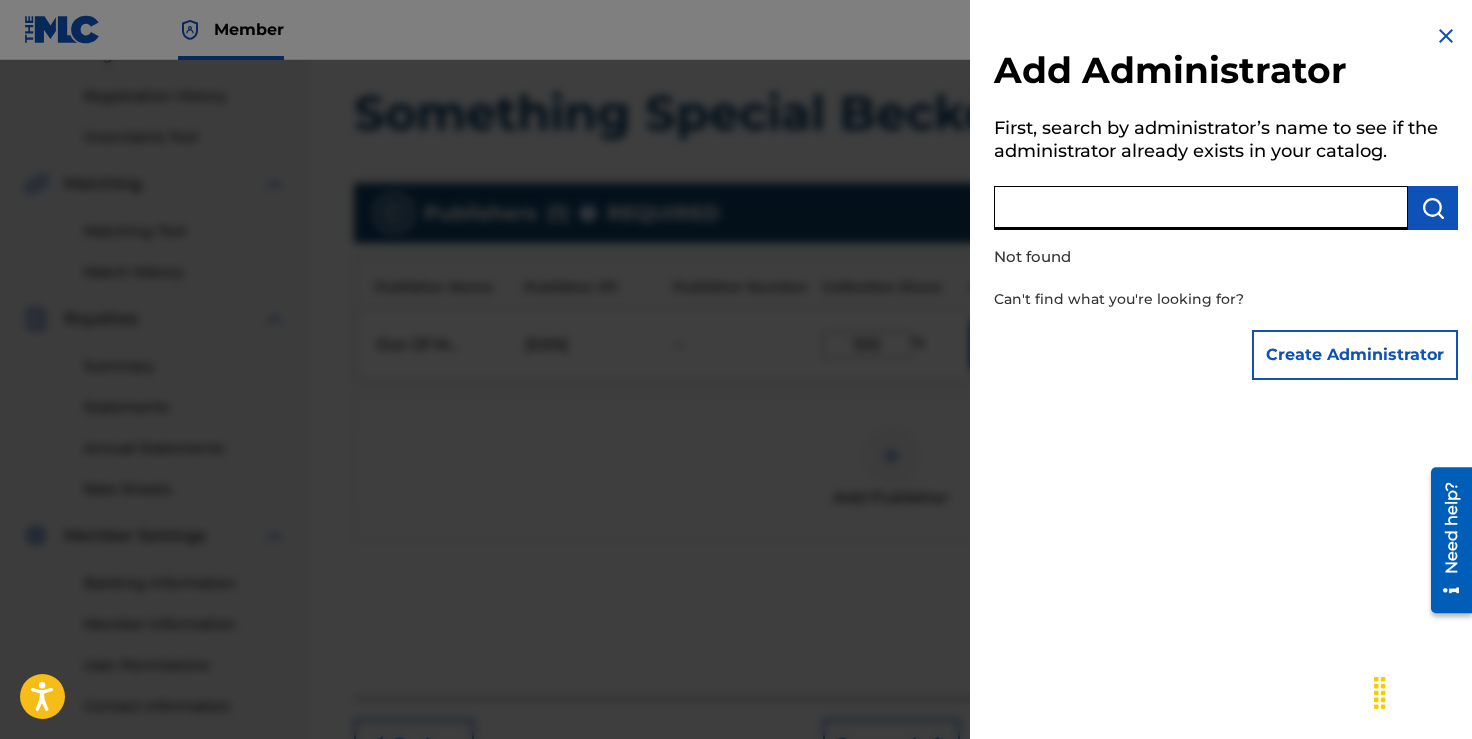 click at bounding box center [1201, 208] 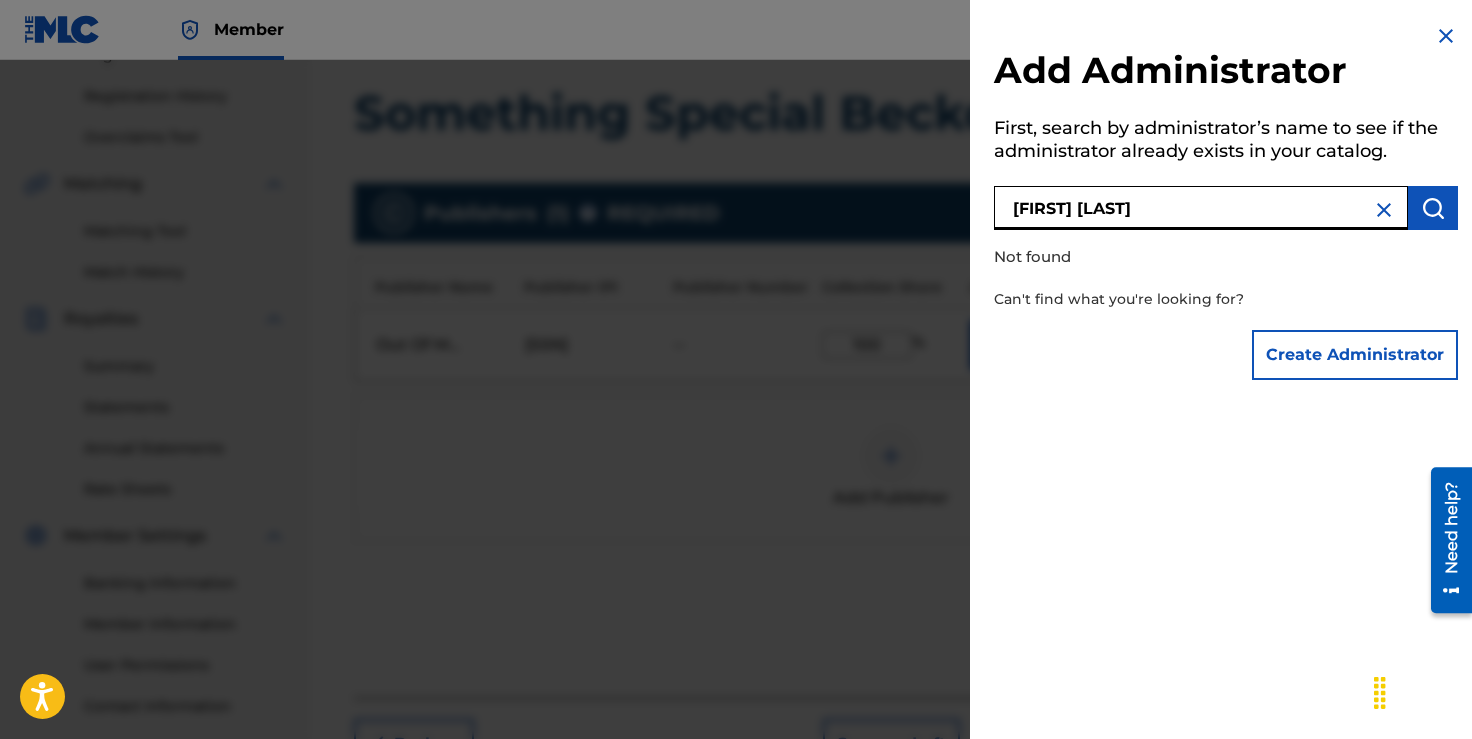 type on "[FIRST] [LAST]" 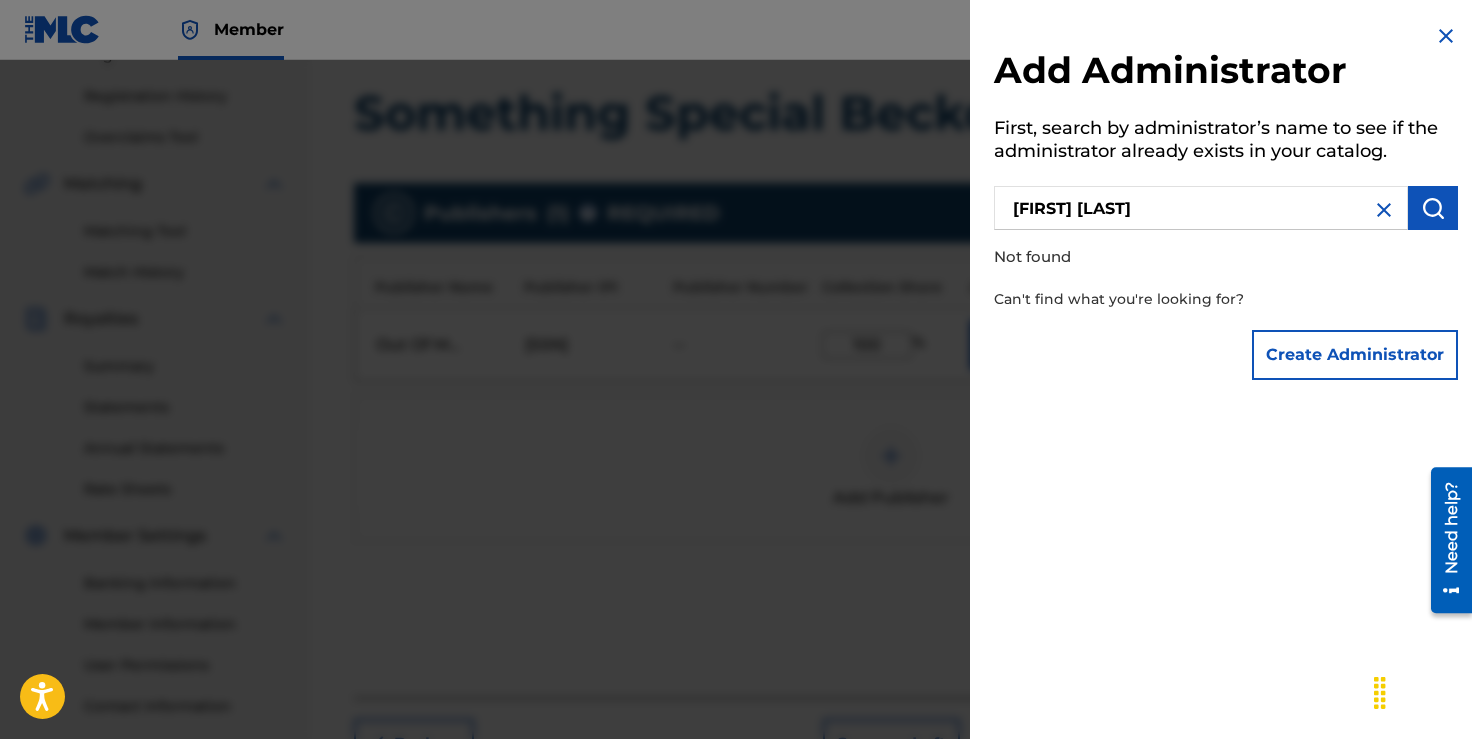 click on "Create Administrator" at bounding box center (1355, 355) 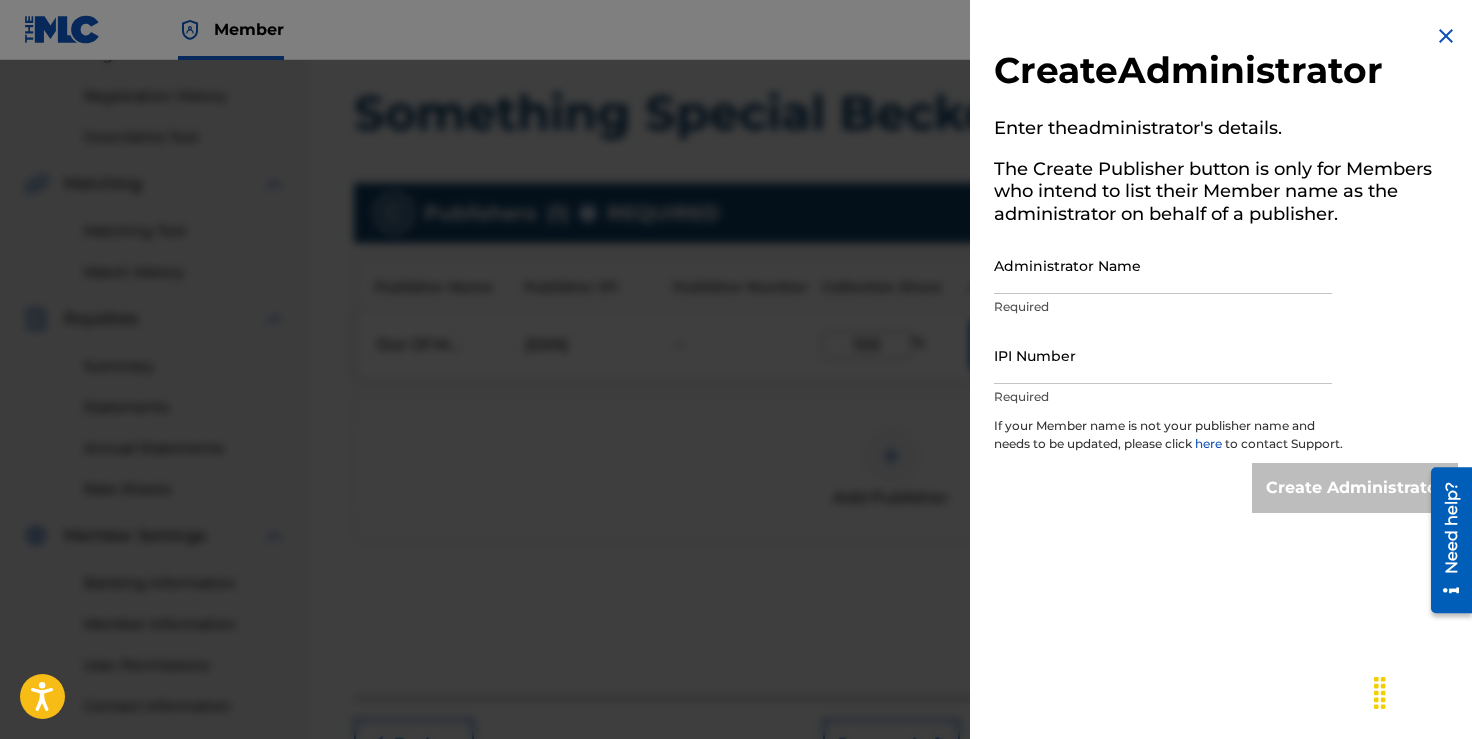 click on "Administrator Name" at bounding box center (1163, 265) 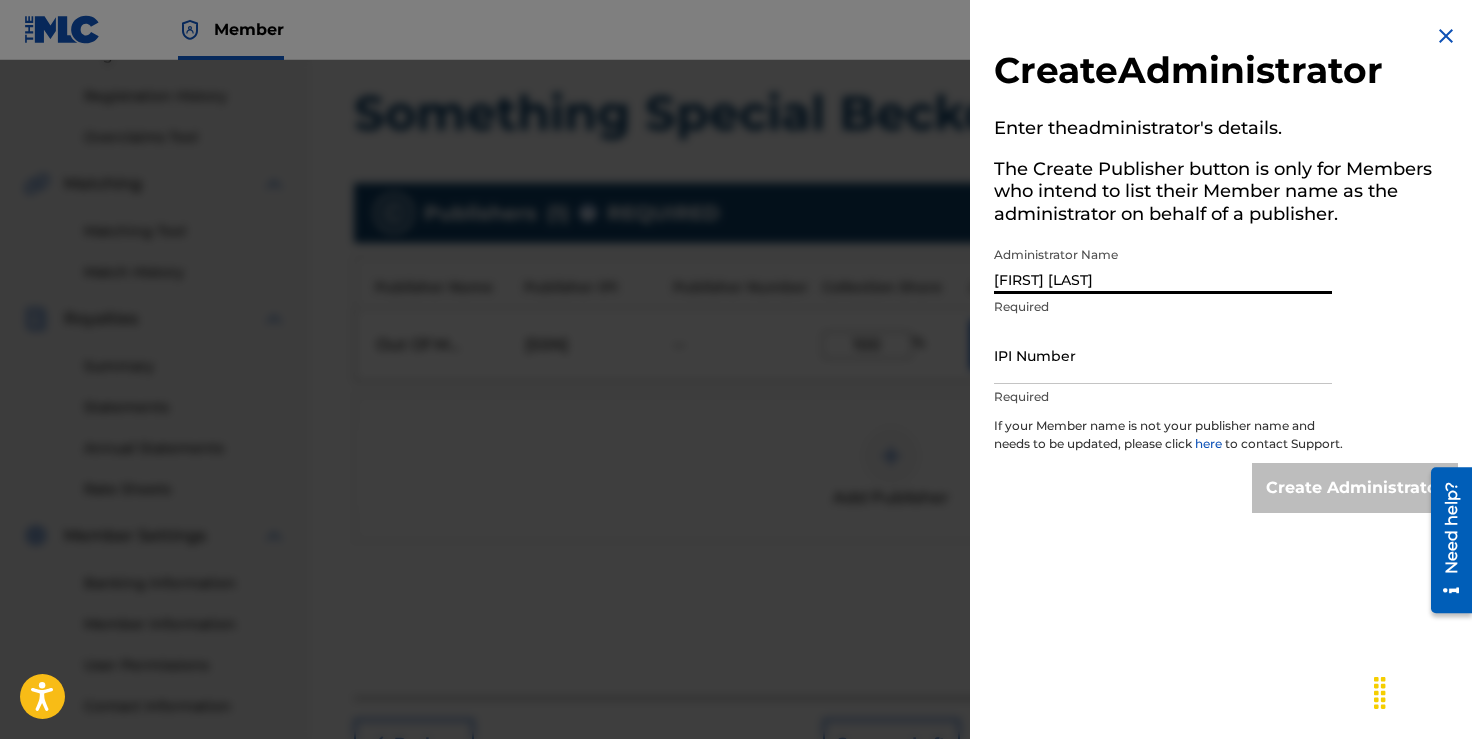 click on "[FIRST] [LAST]" at bounding box center (1163, 265) 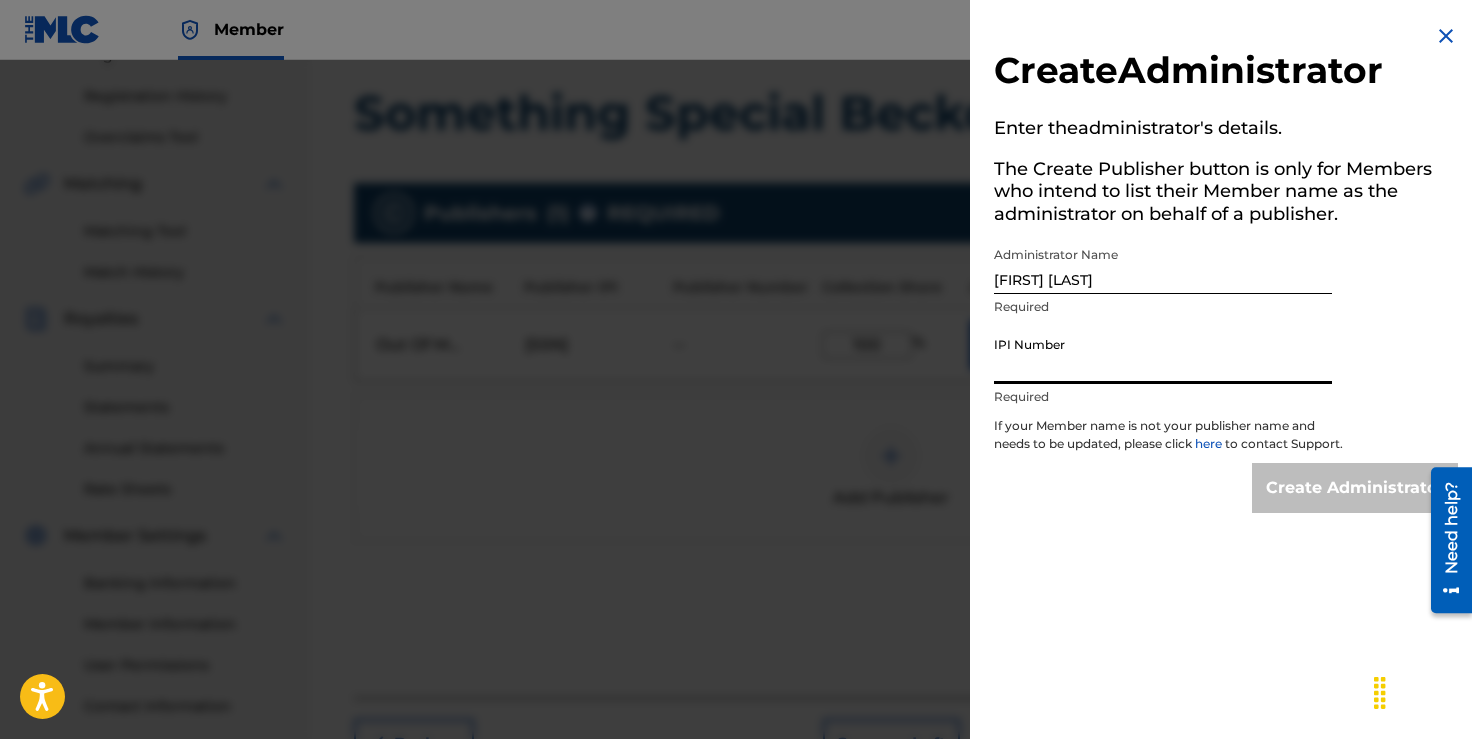 click on "IPI Number" at bounding box center (1163, 355) 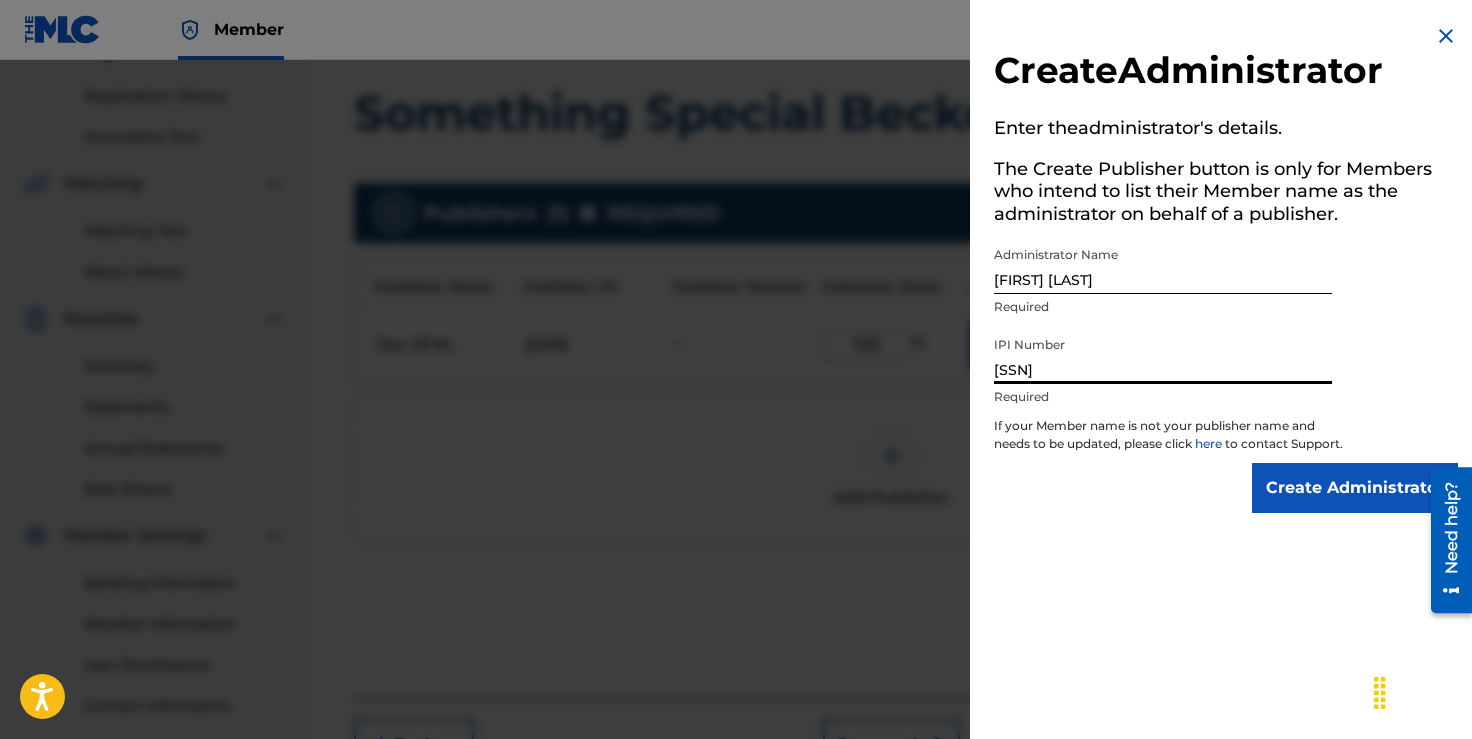 type on "[SSN]" 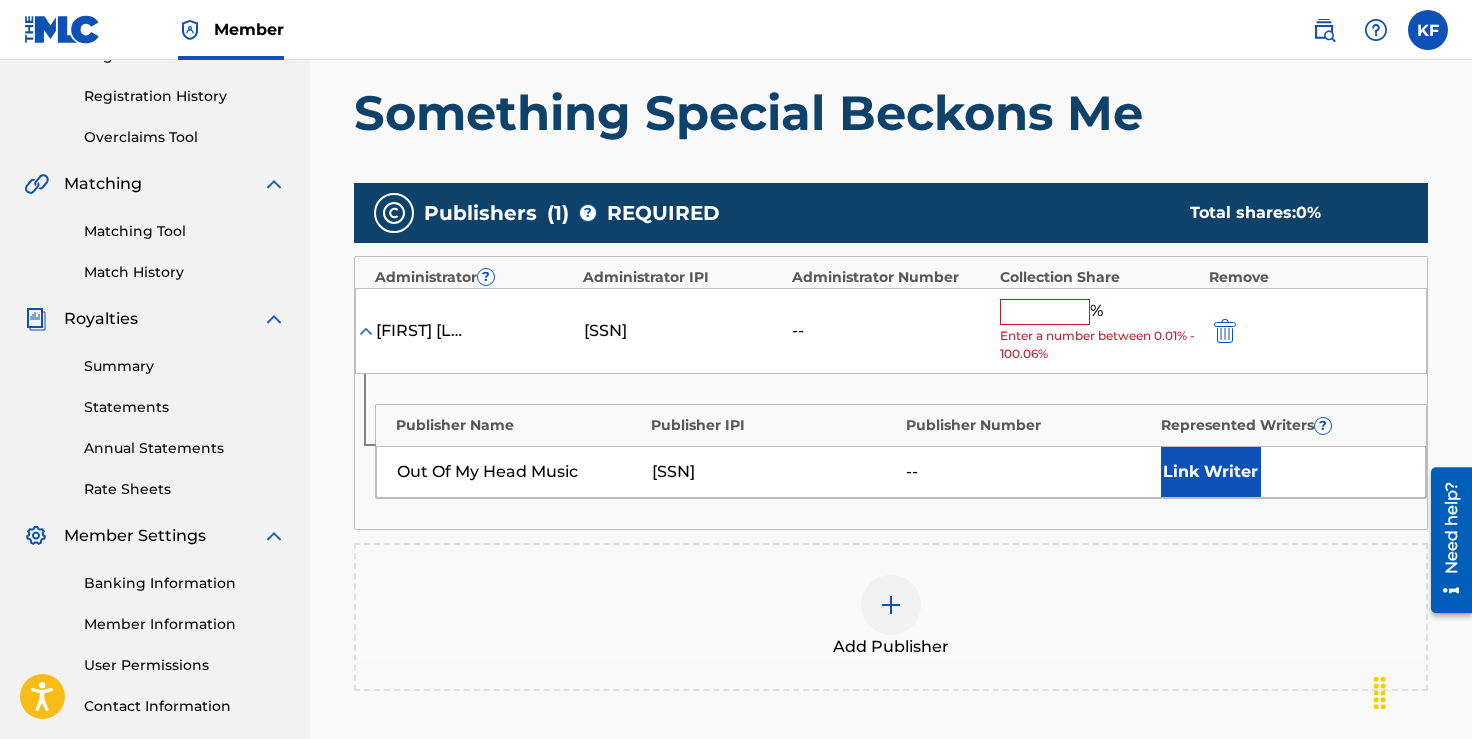 click at bounding box center [1045, 312] 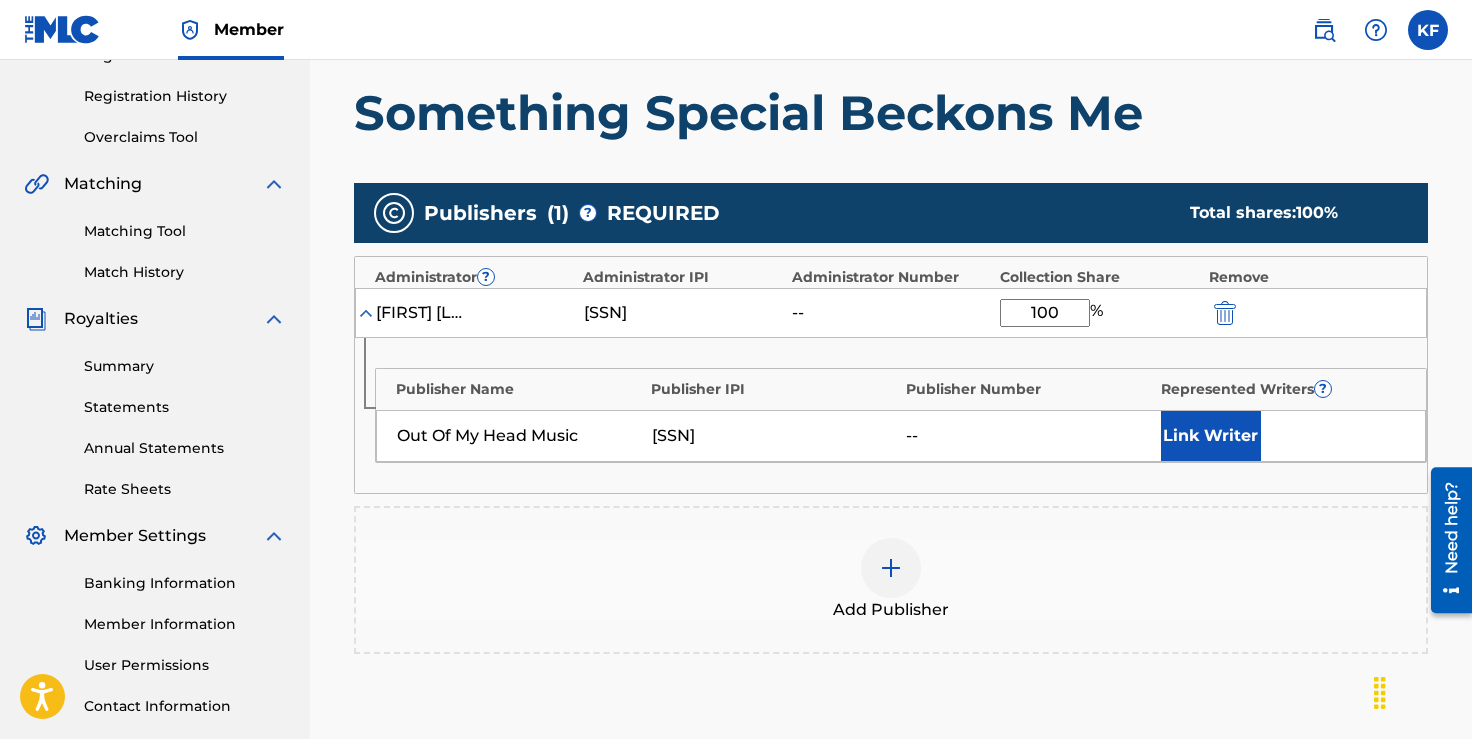 type on "100" 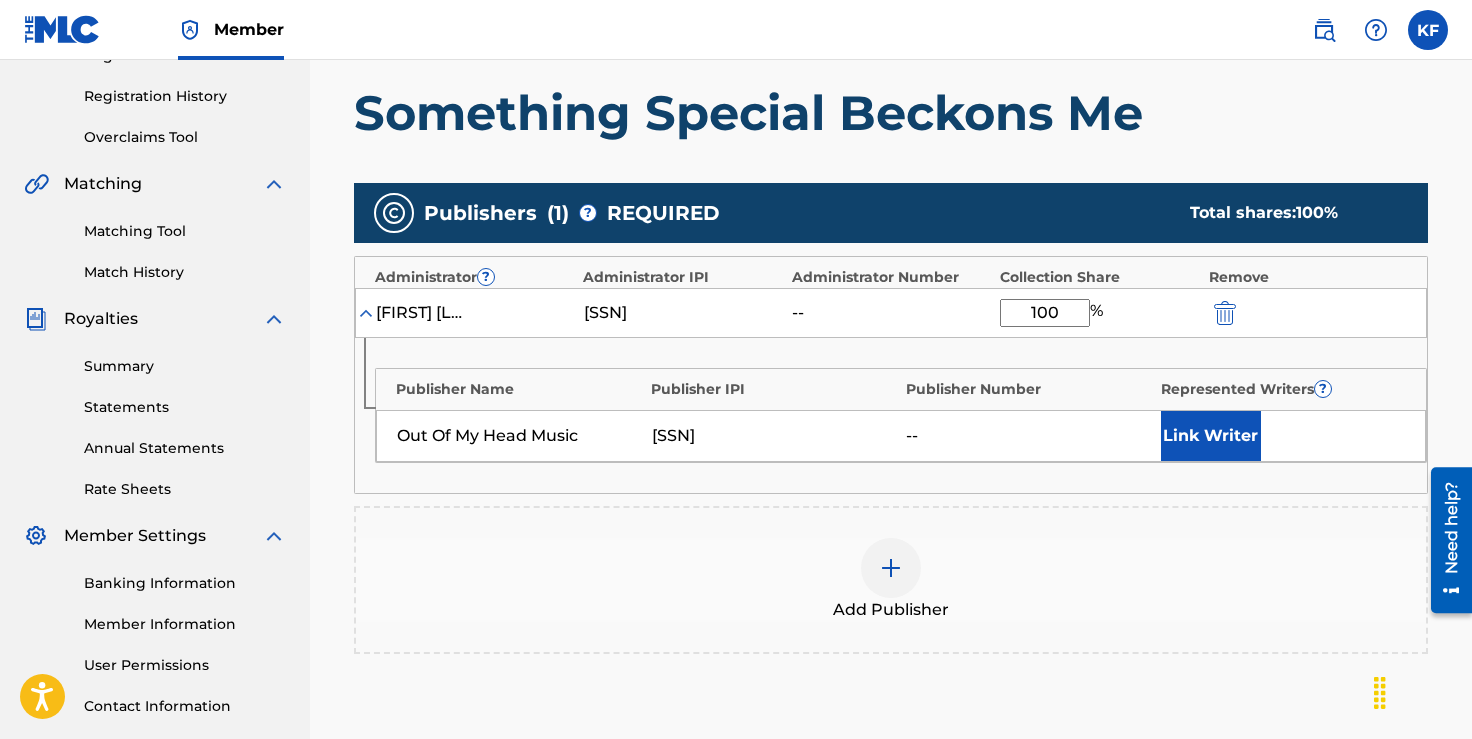 click on "Link Writer" at bounding box center (1211, 436) 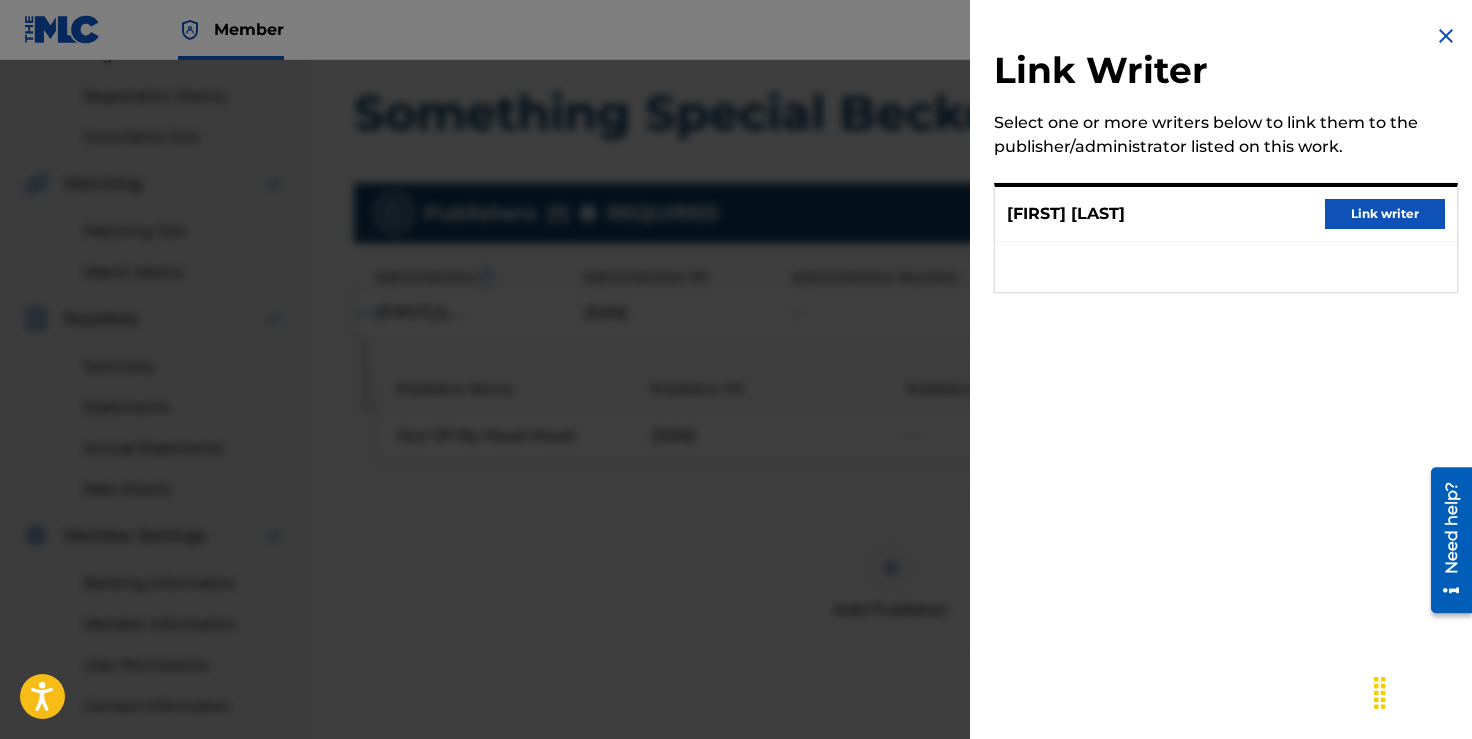 click on "Link writer" at bounding box center [1385, 214] 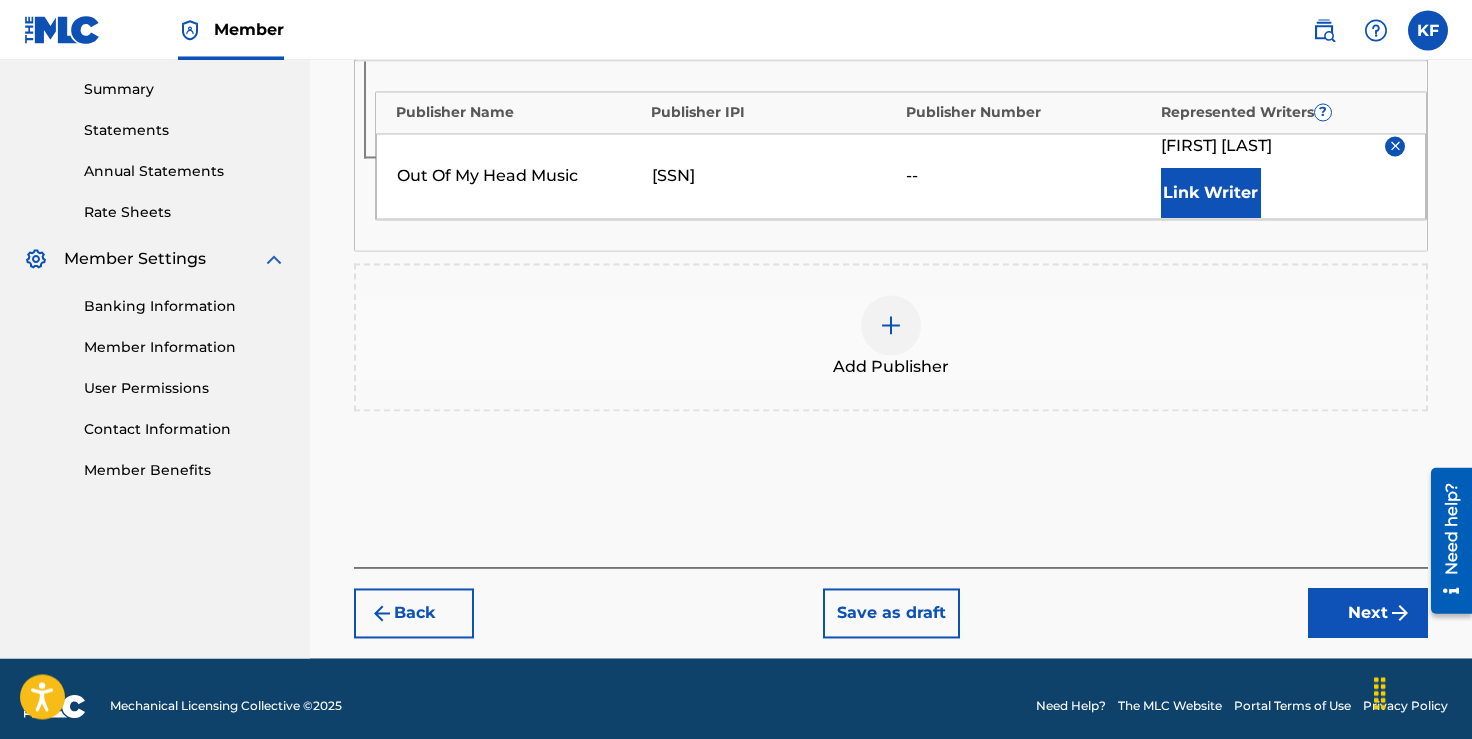 scroll, scrollTop: 654, scrollLeft: 0, axis: vertical 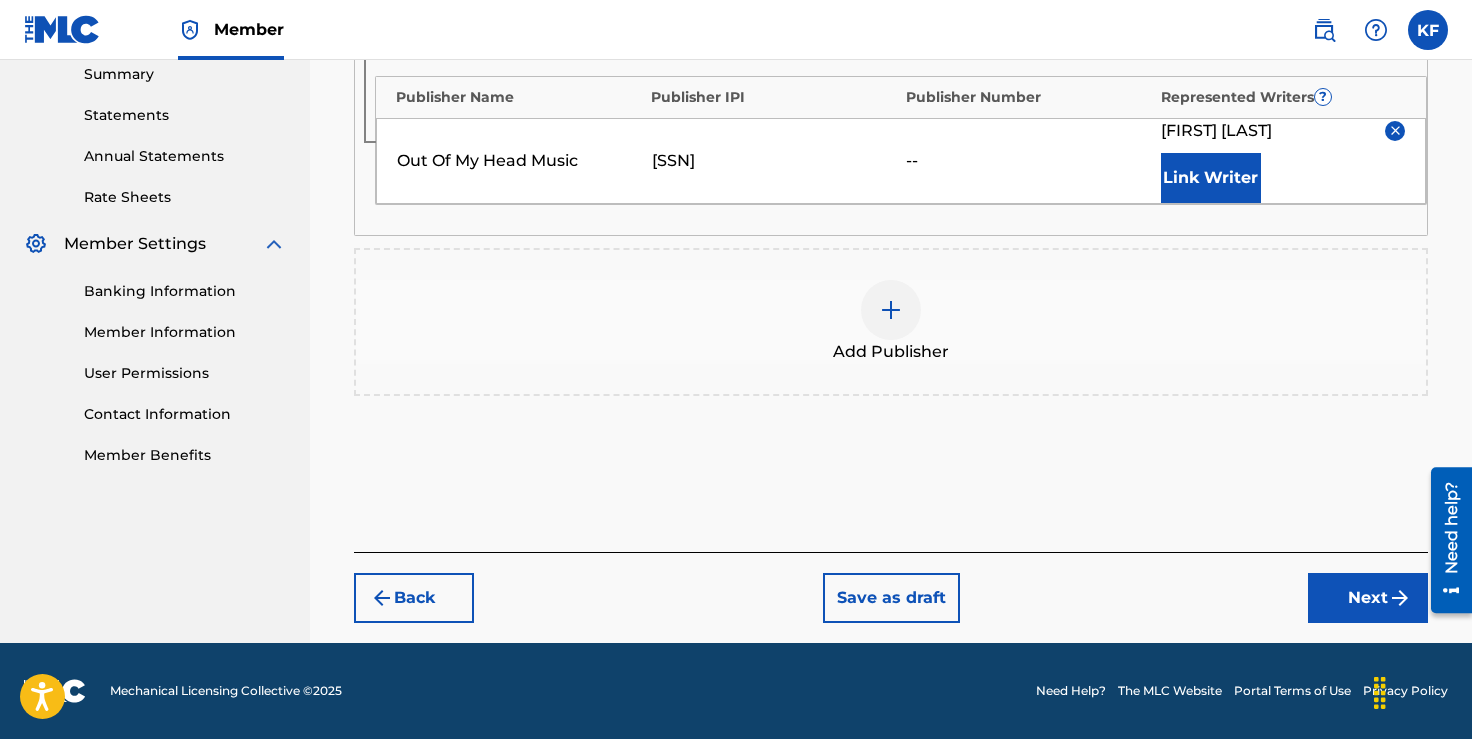 click on "Next" at bounding box center (1368, 598) 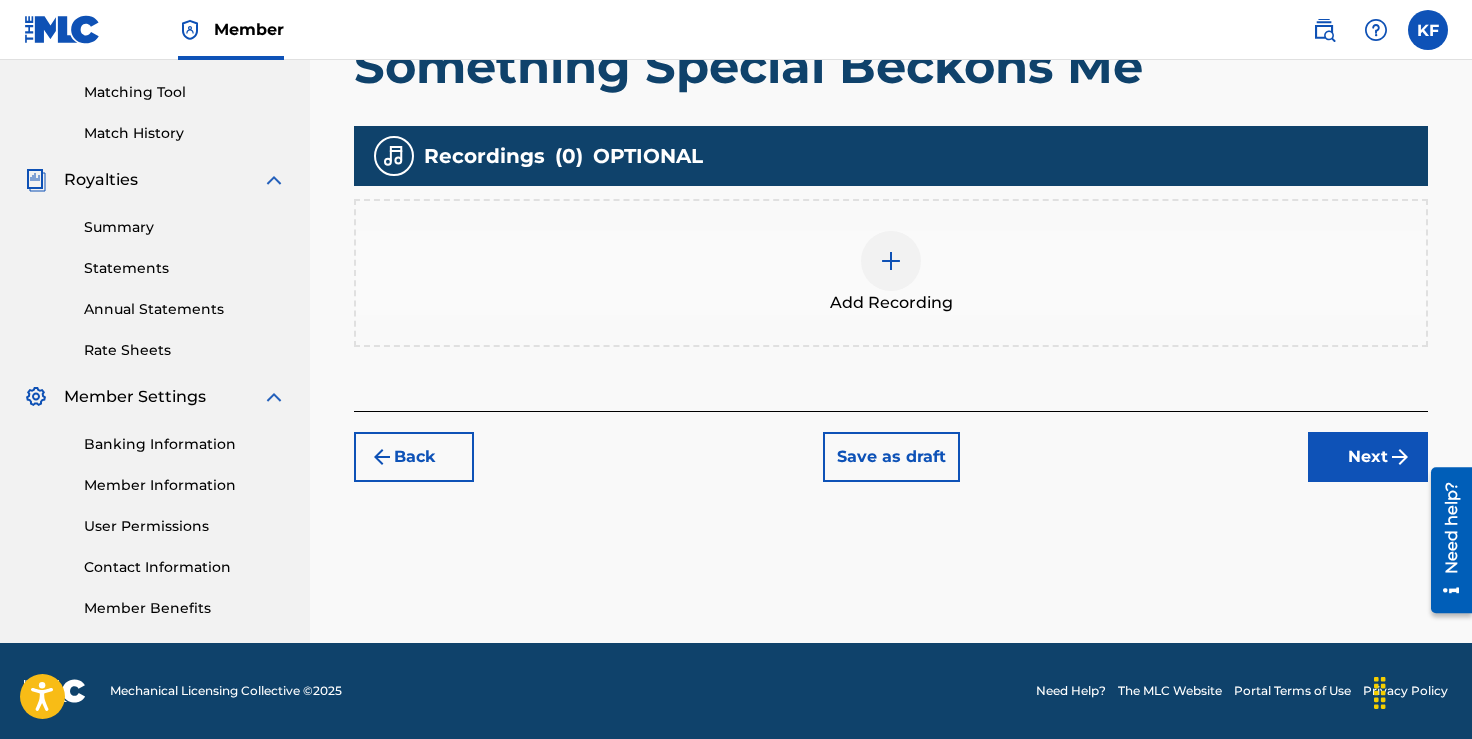 scroll, scrollTop: 433, scrollLeft: 0, axis: vertical 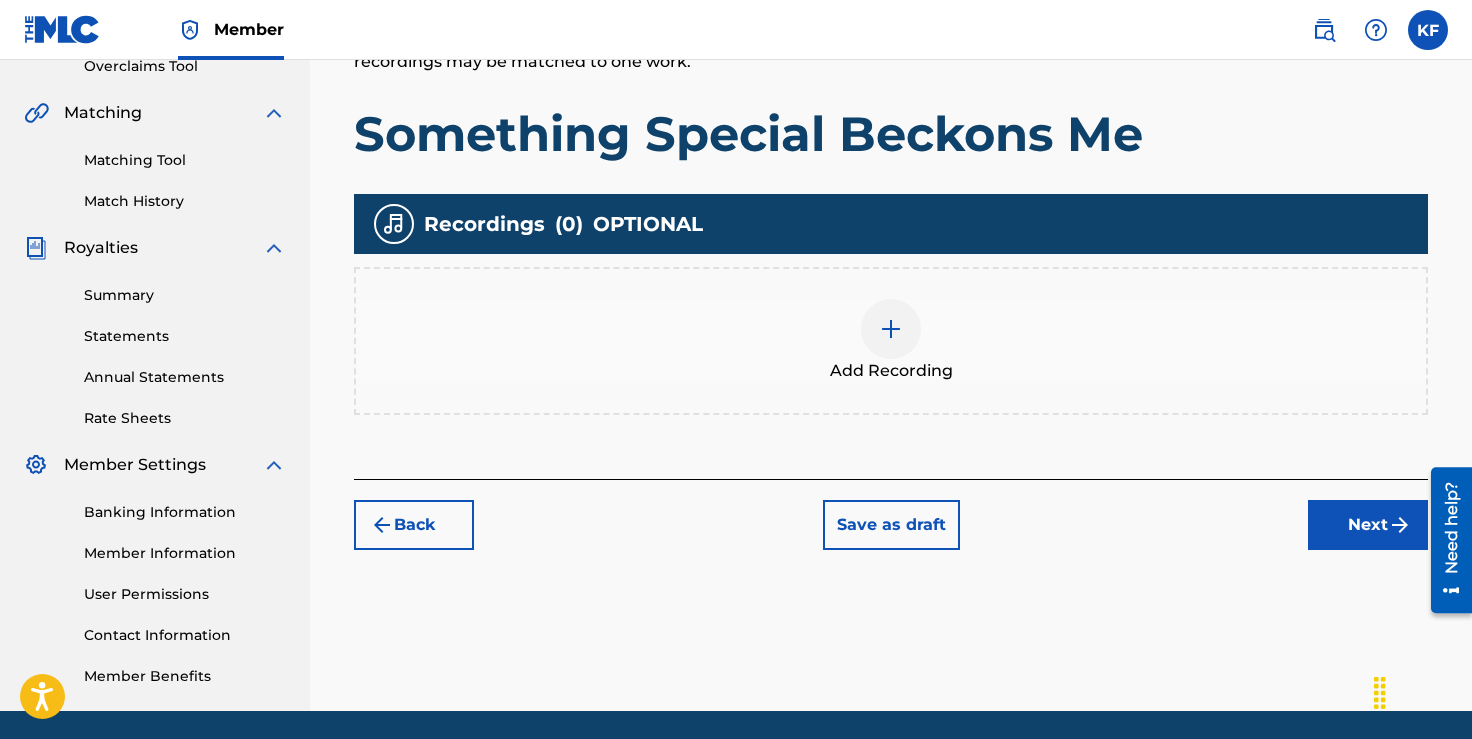 click on "Next" at bounding box center (1368, 525) 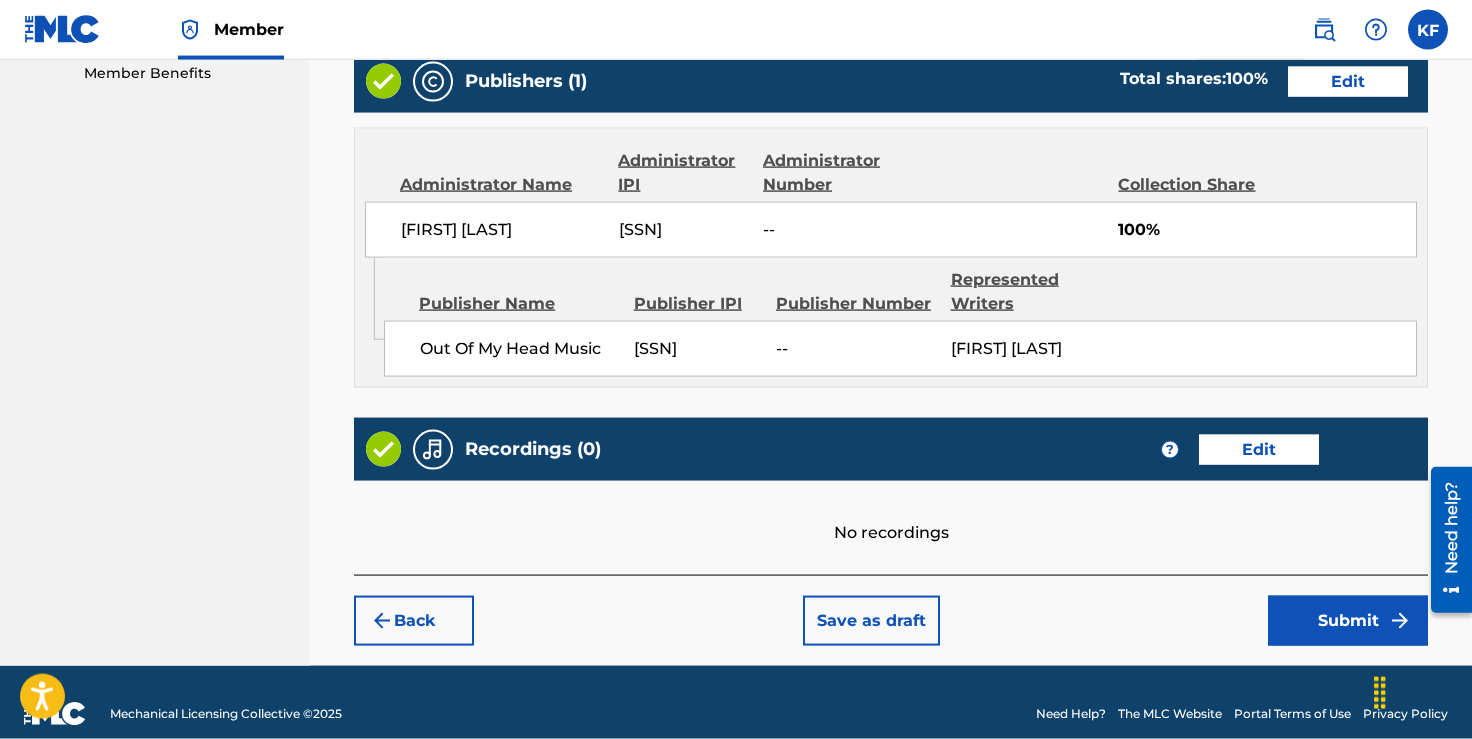 scroll, scrollTop: 1059, scrollLeft: 0, axis: vertical 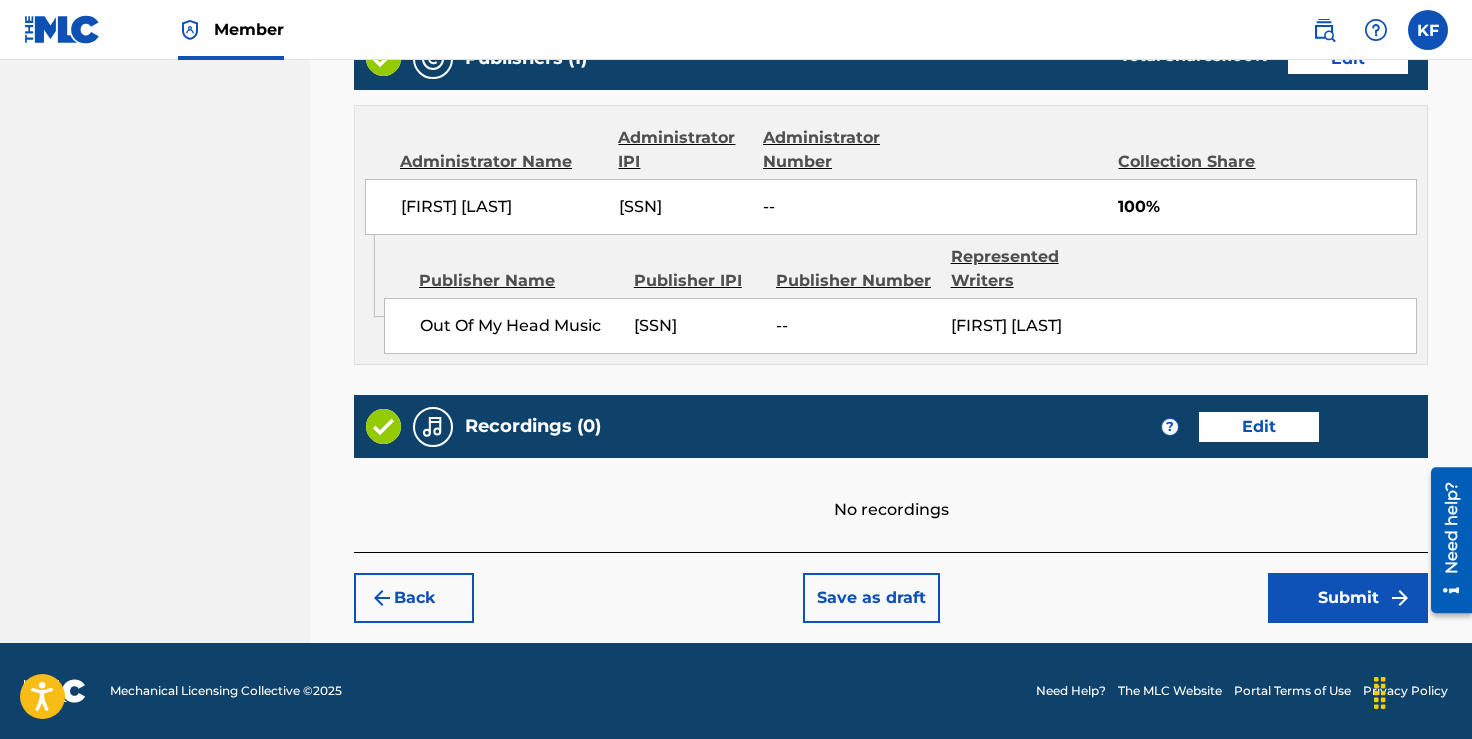 click on "Submit" at bounding box center (1348, 598) 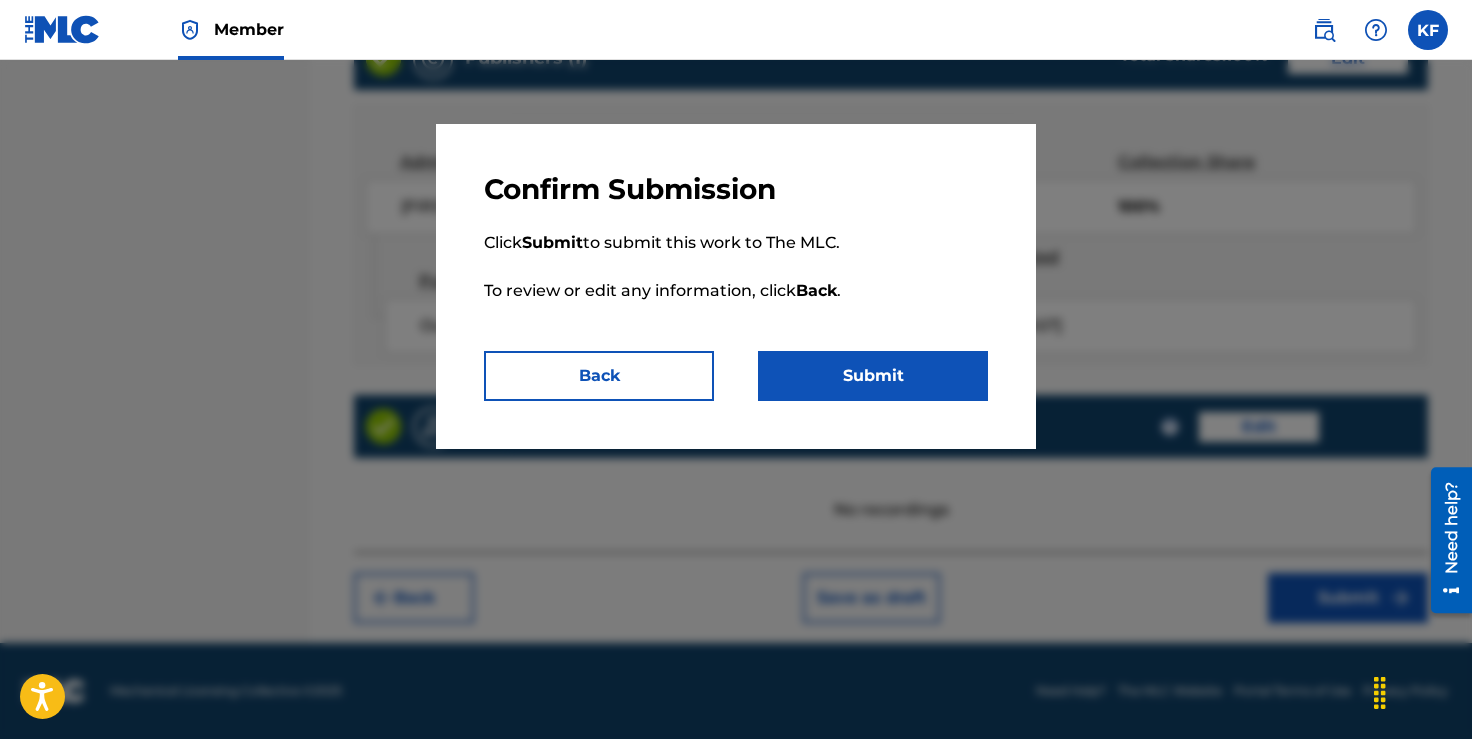 click on "Submit" at bounding box center (873, 376) 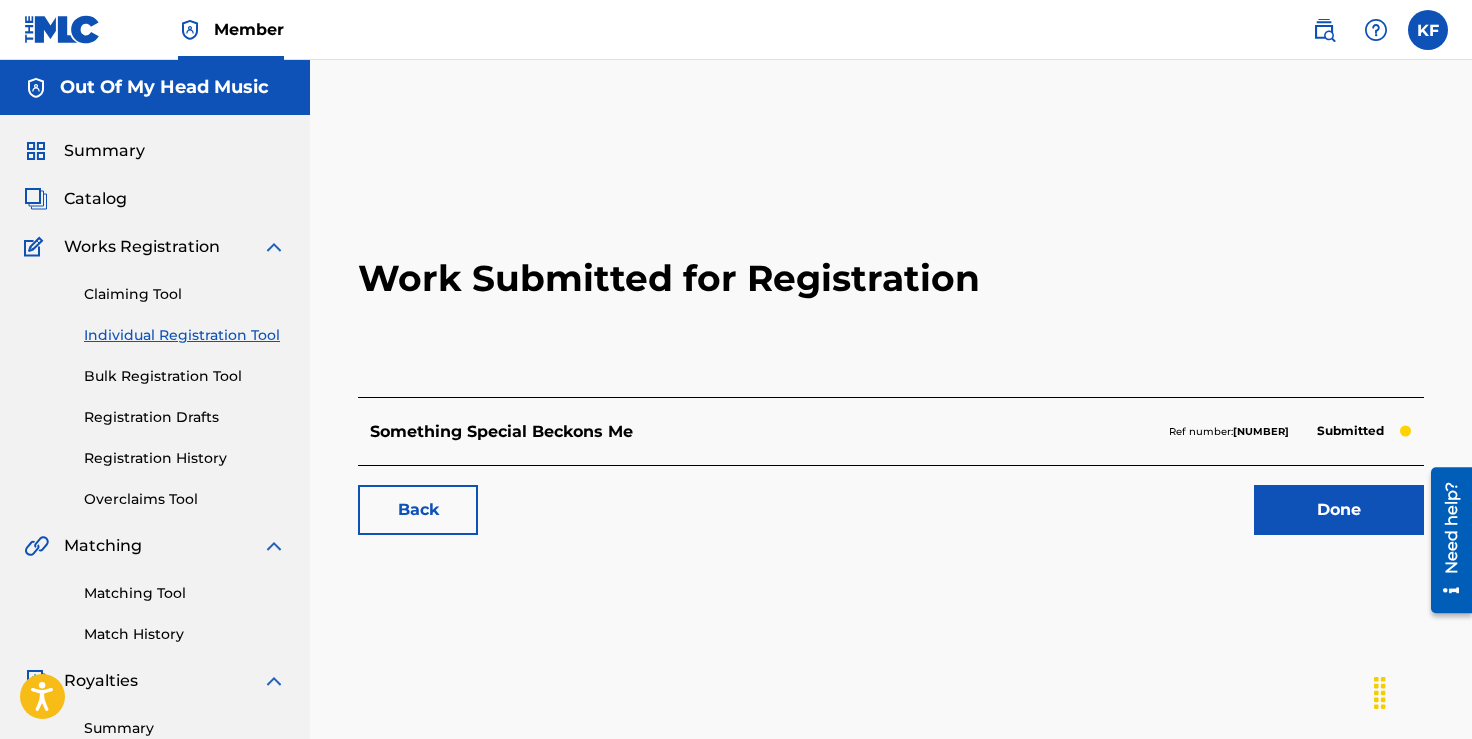 click on "Done" at bounding box center (1339, 510) 